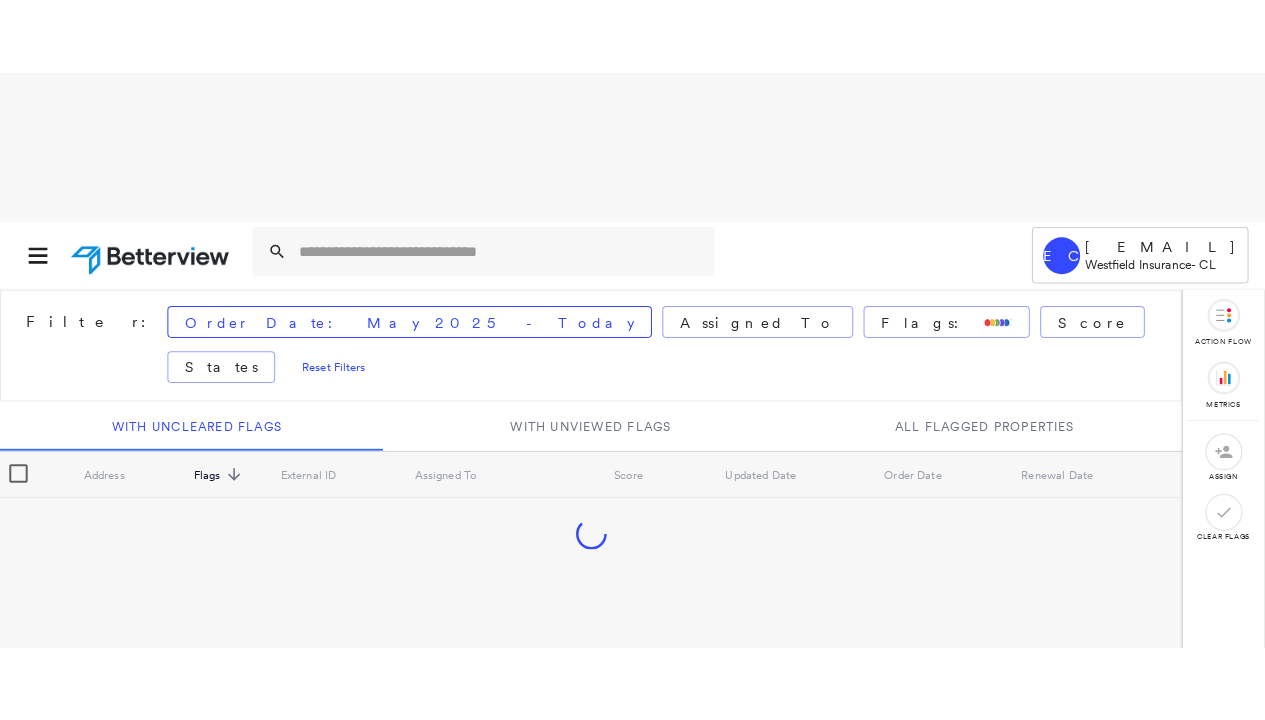 scroll, scrollTop: 0, scrollLeft: 0, axis: both 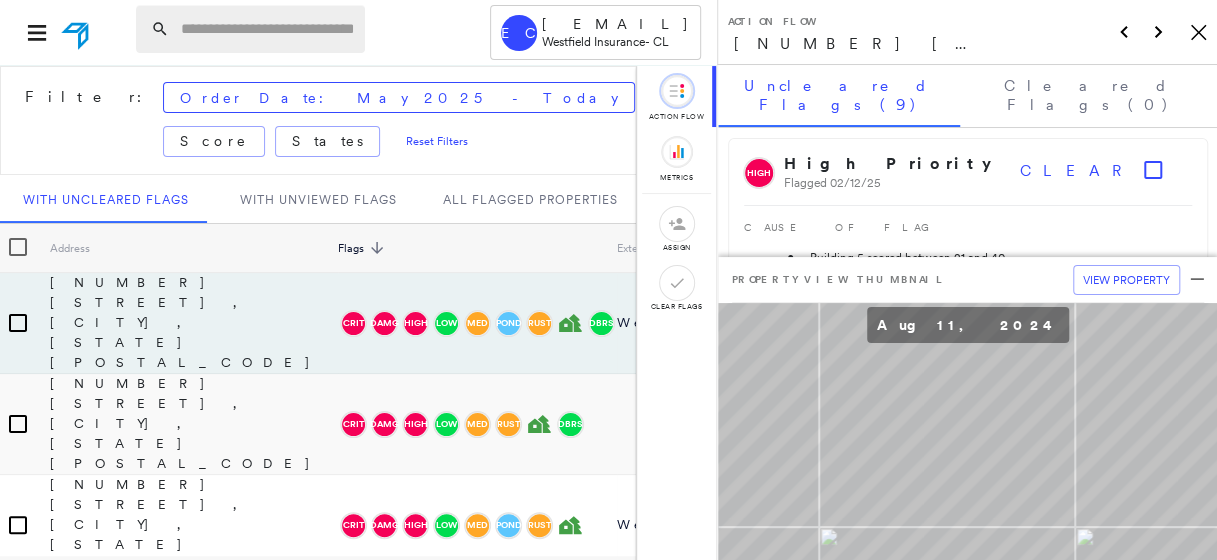 click at bounding box center [267, 29] 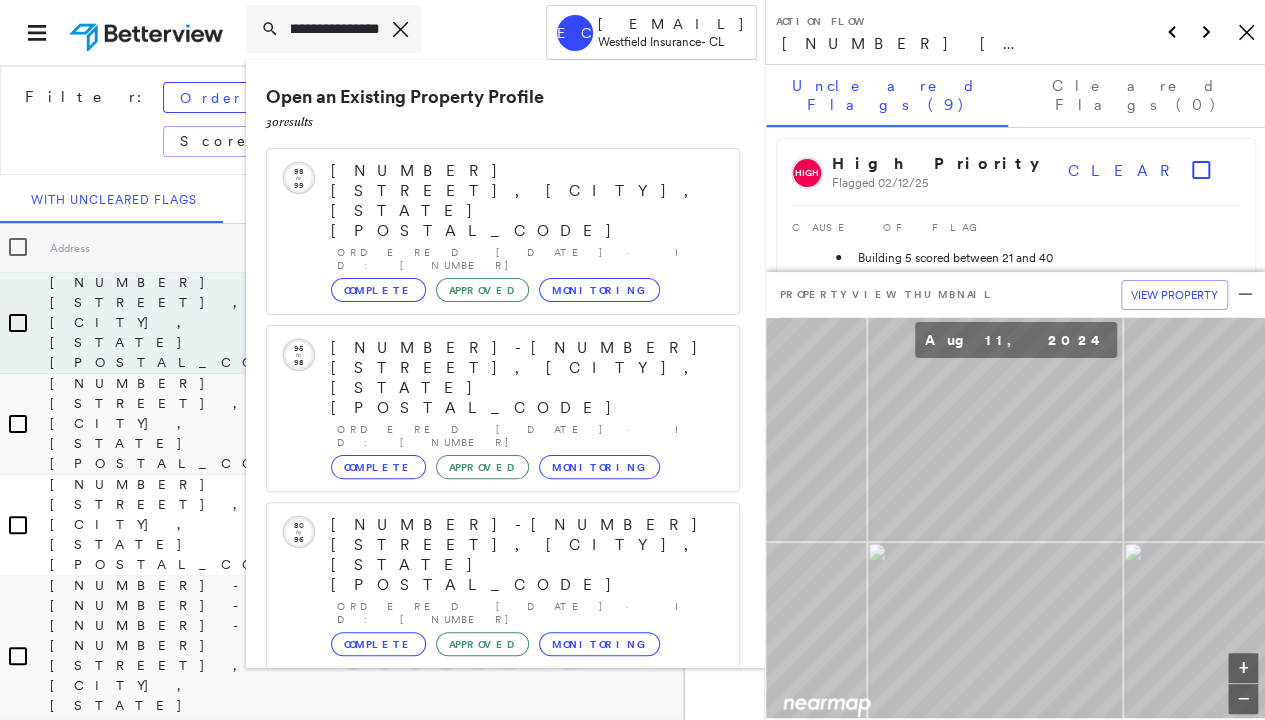 scroll, scrollTop: 0, scrollLeft: 202, axis: horizontal 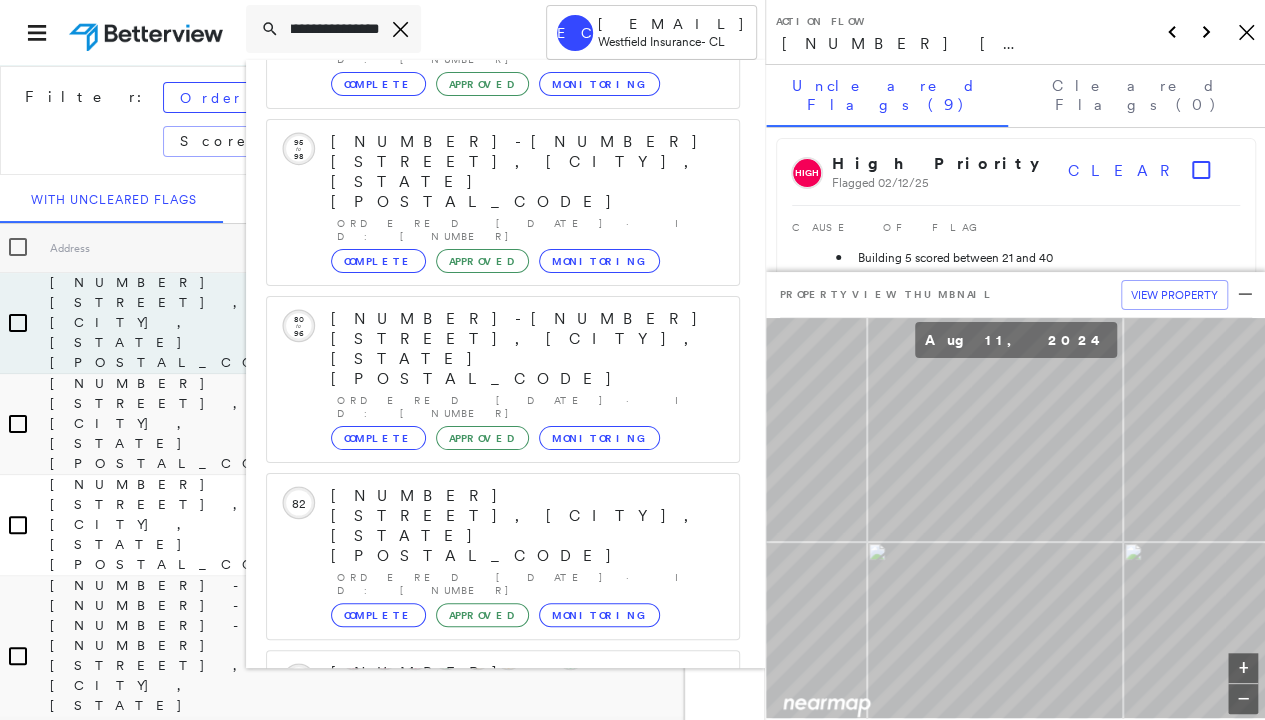 type on "**********" 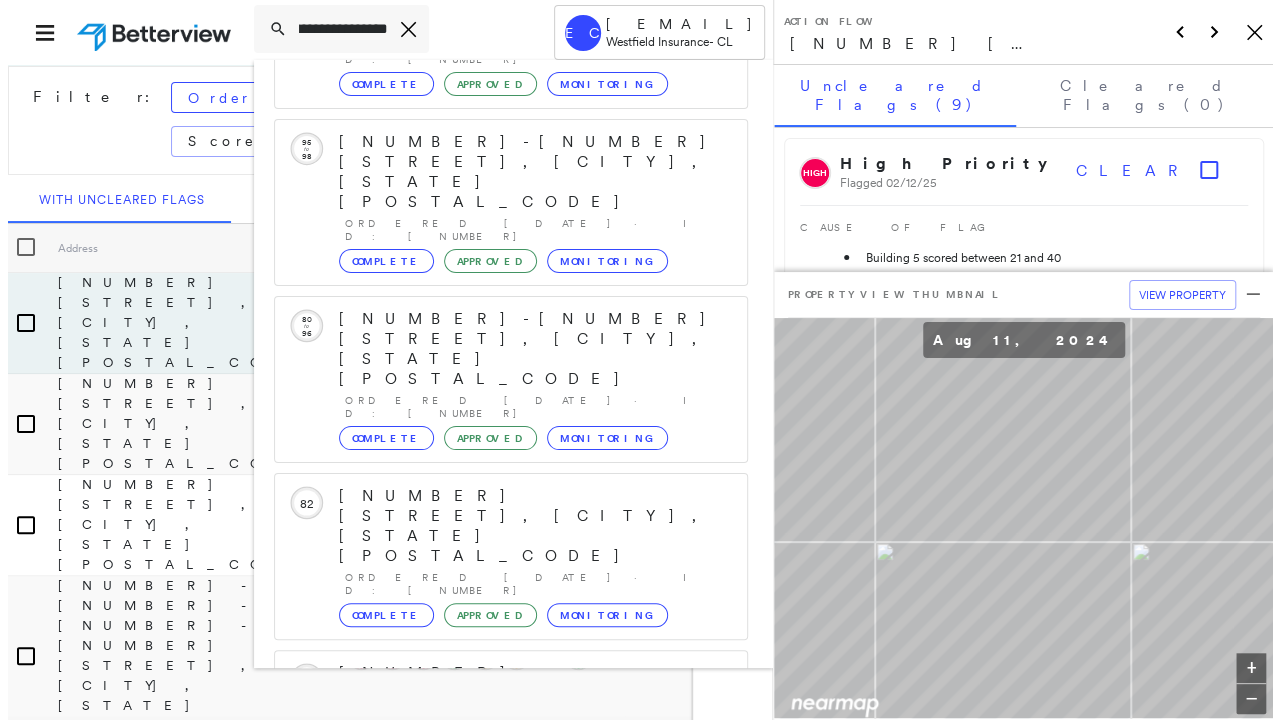 scroll, scrollTop: 0, scrollLeft: 0, axis: both 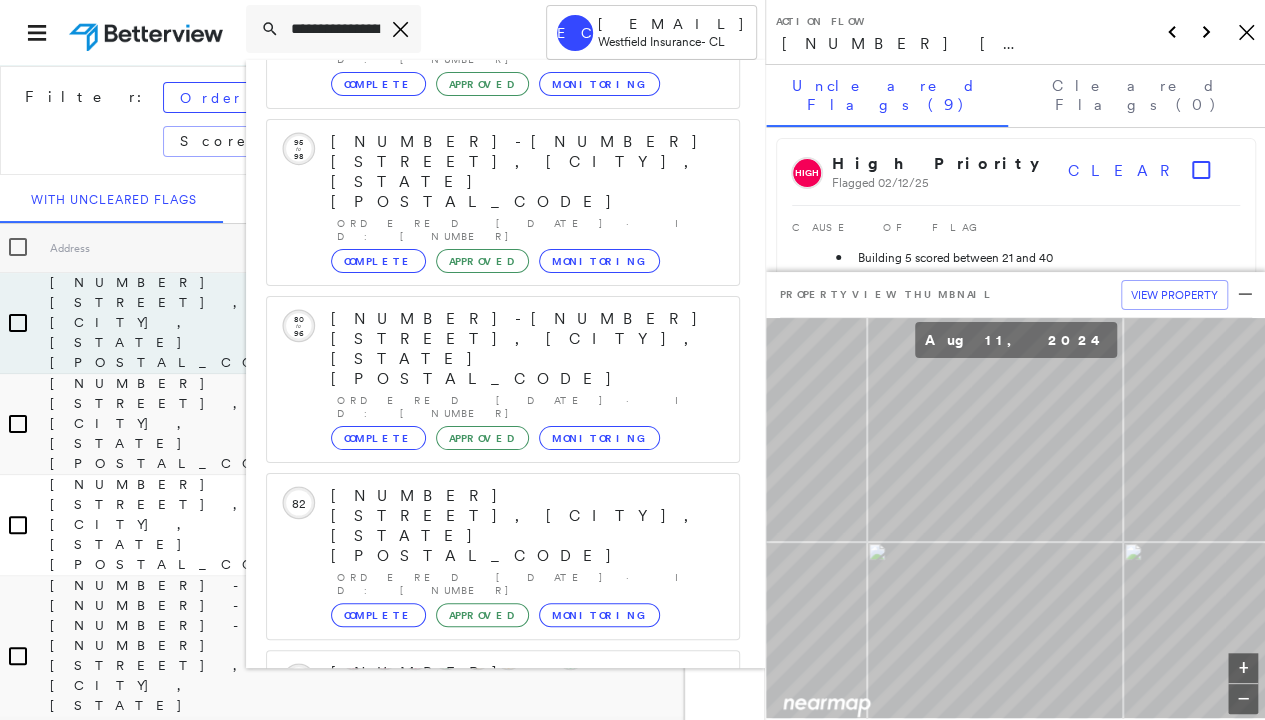 click 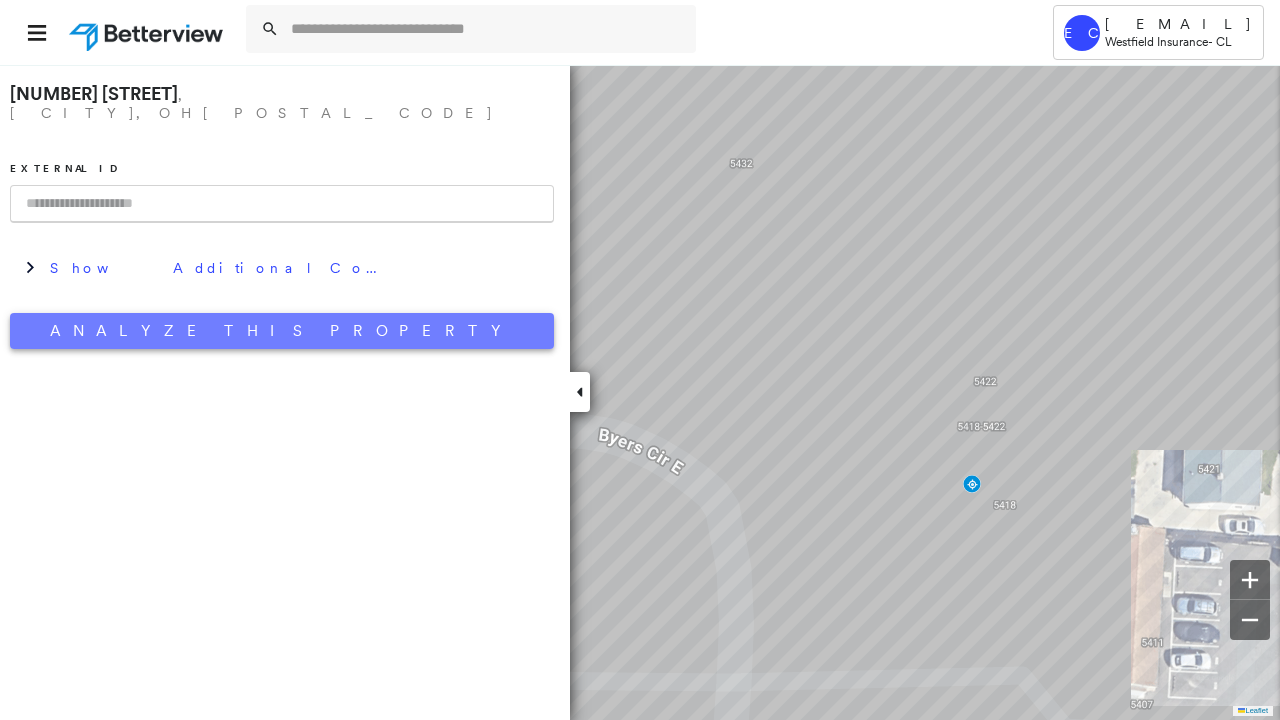 click on "Analyze This Property" at bounding box center [282, 331] 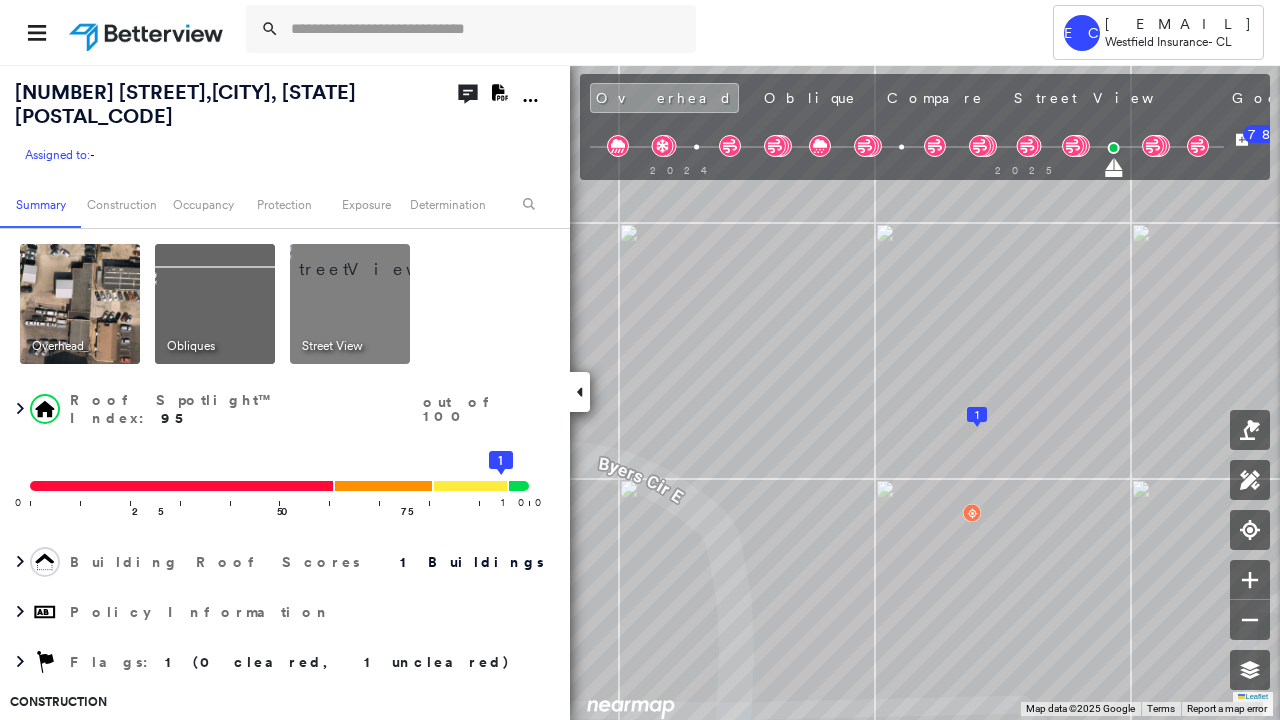 click on "Download PDF Report" 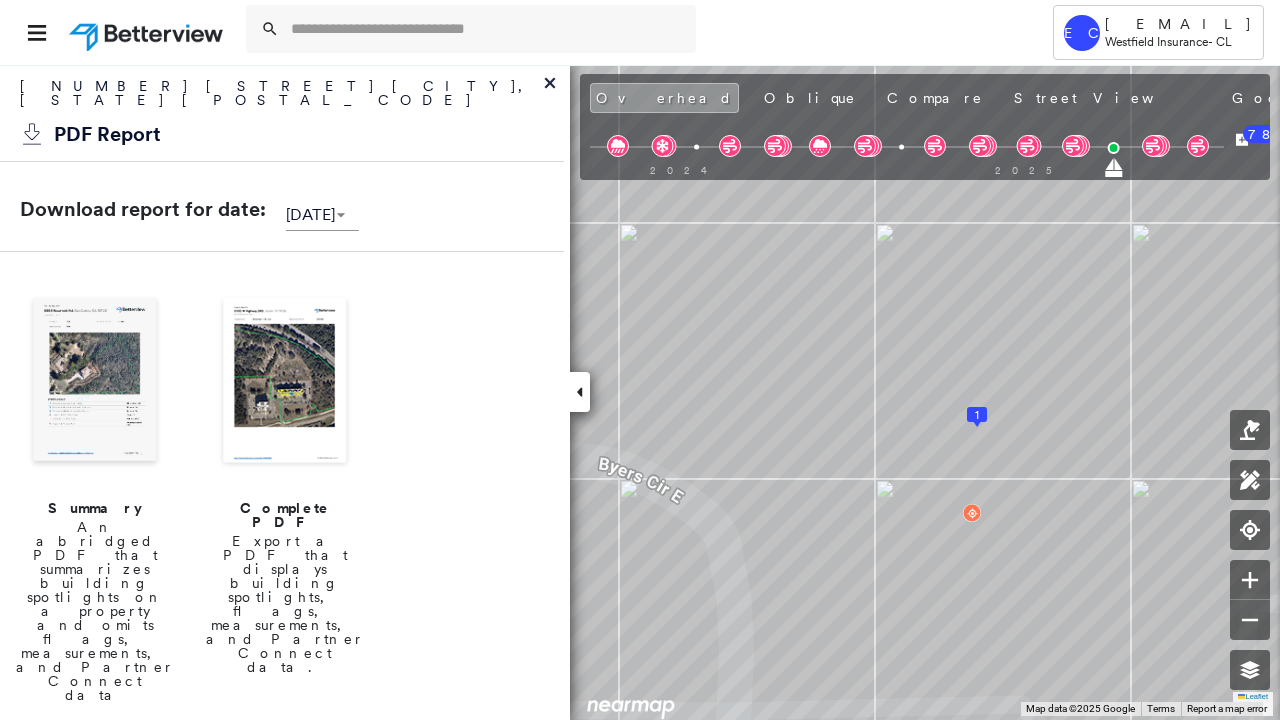click on "Complete PDF" at bounding box center (285, 515) 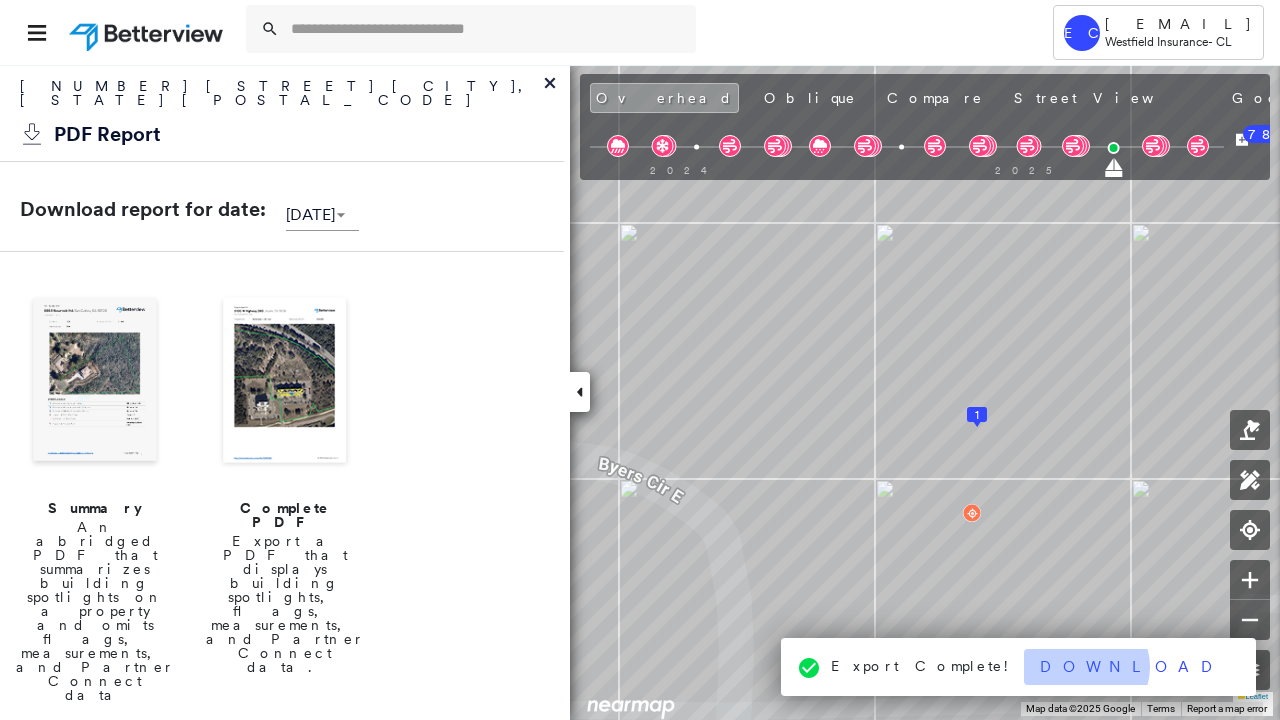 click on "Download" at bounding box center [1132, 667] 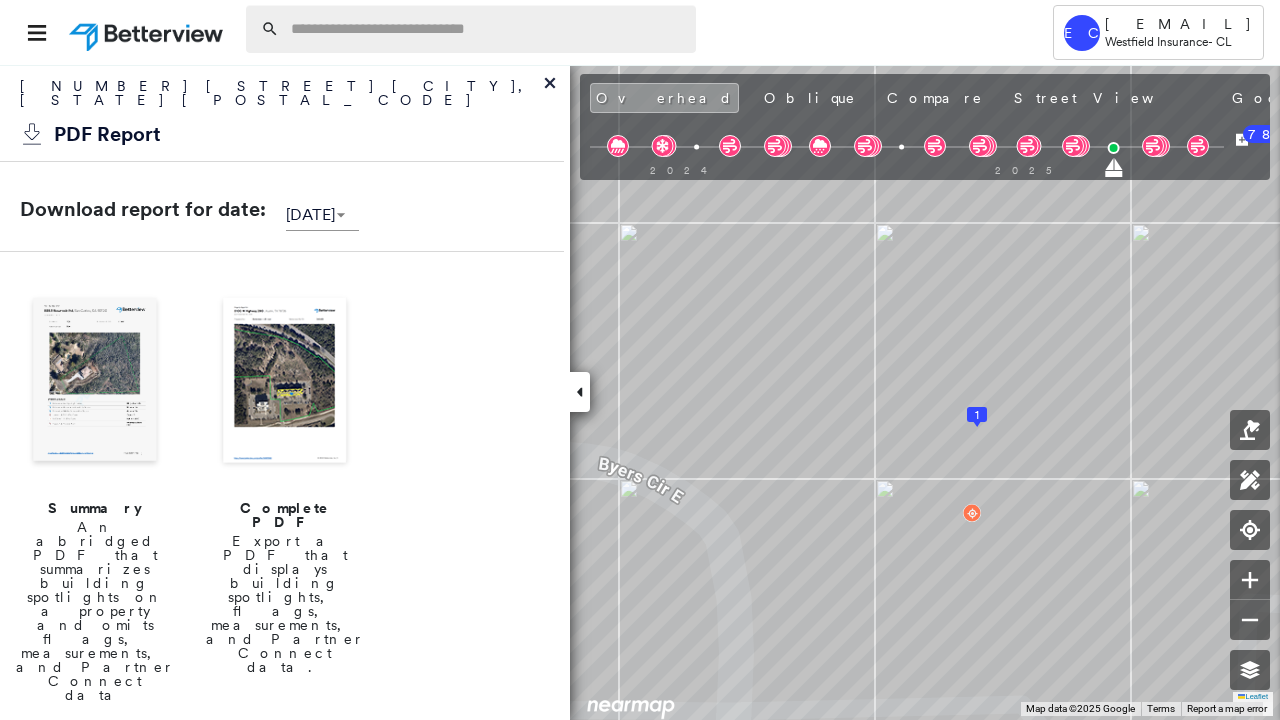 click at bounding box center [487, 29] 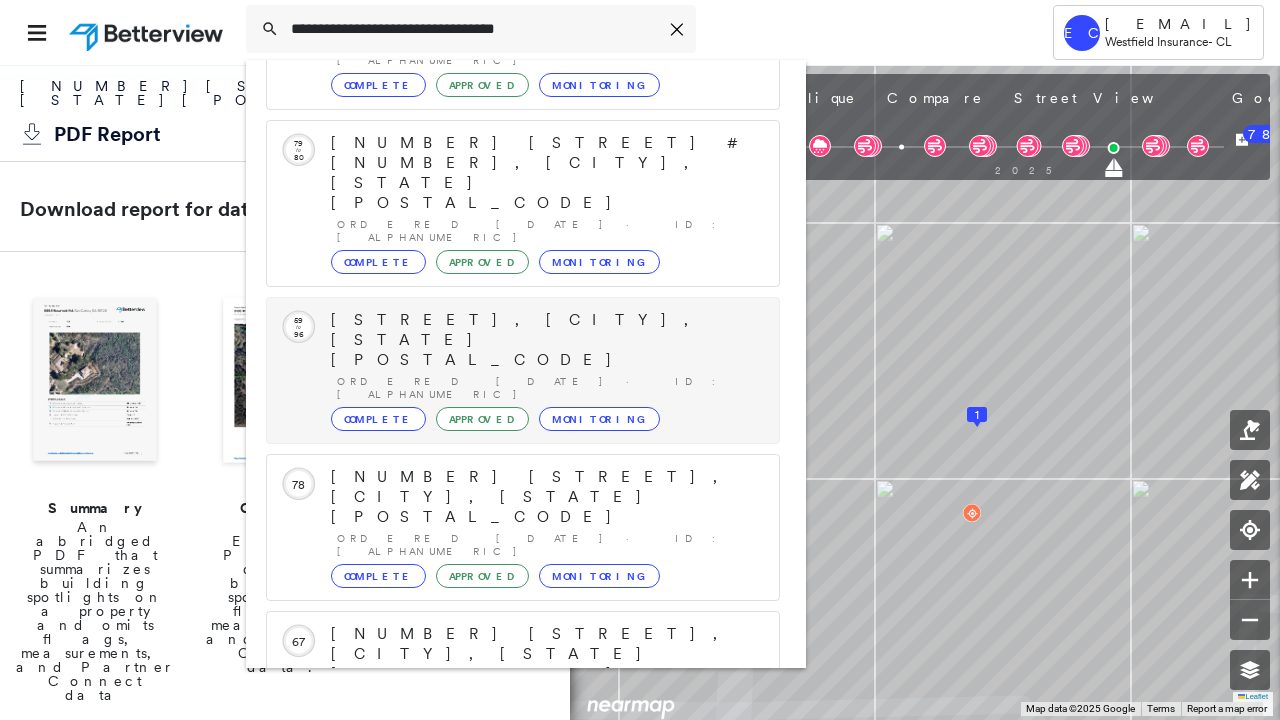 scroll, scrollTop: 206, scrollLeft: 0, axis: vertical 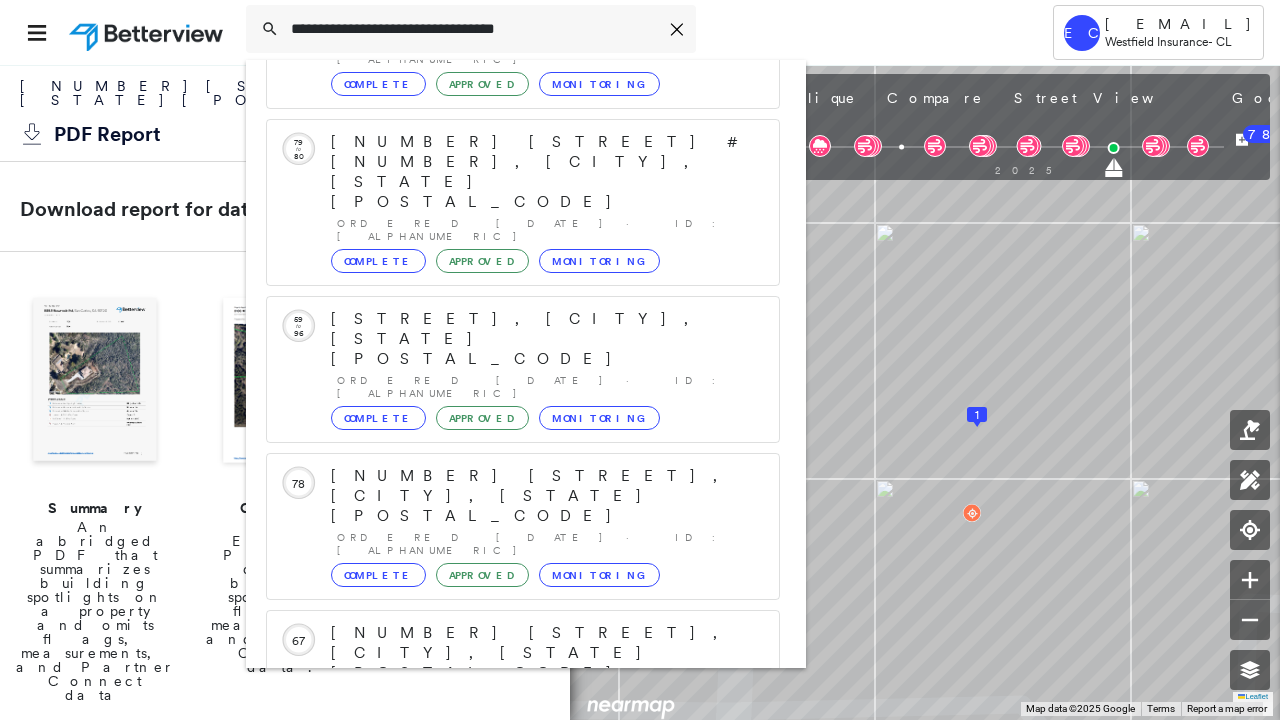 type on "**********" 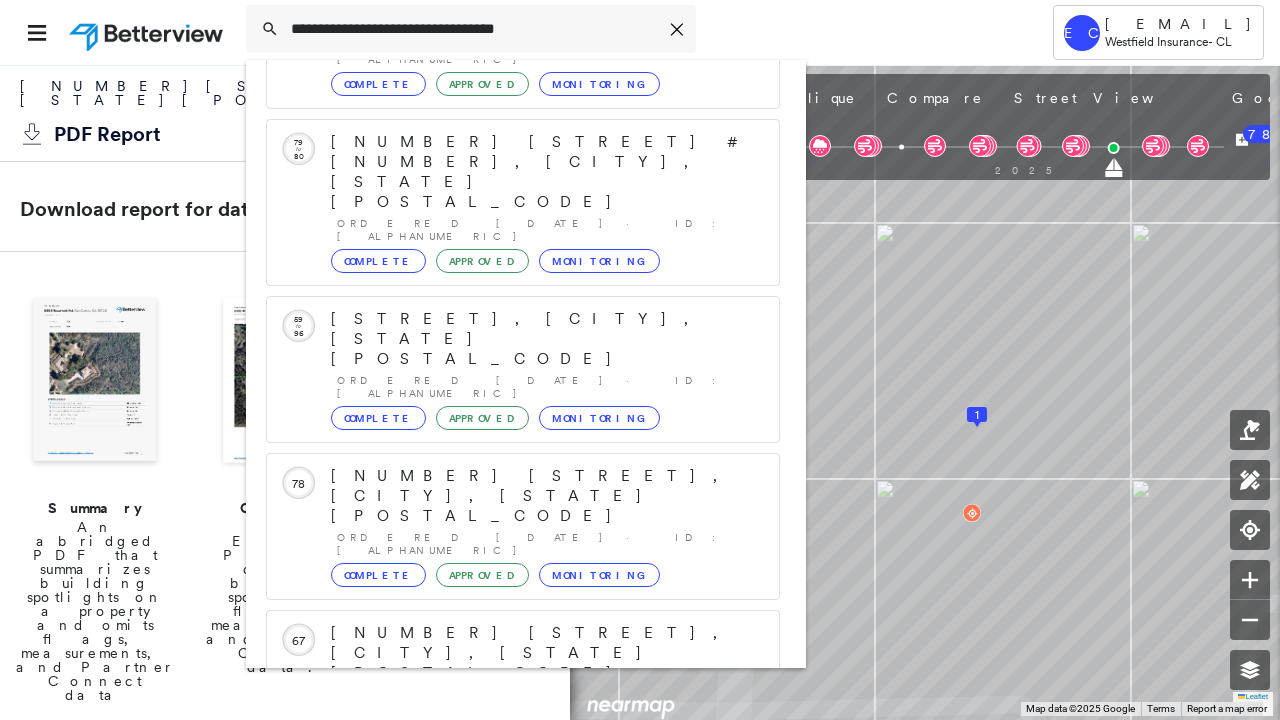 click 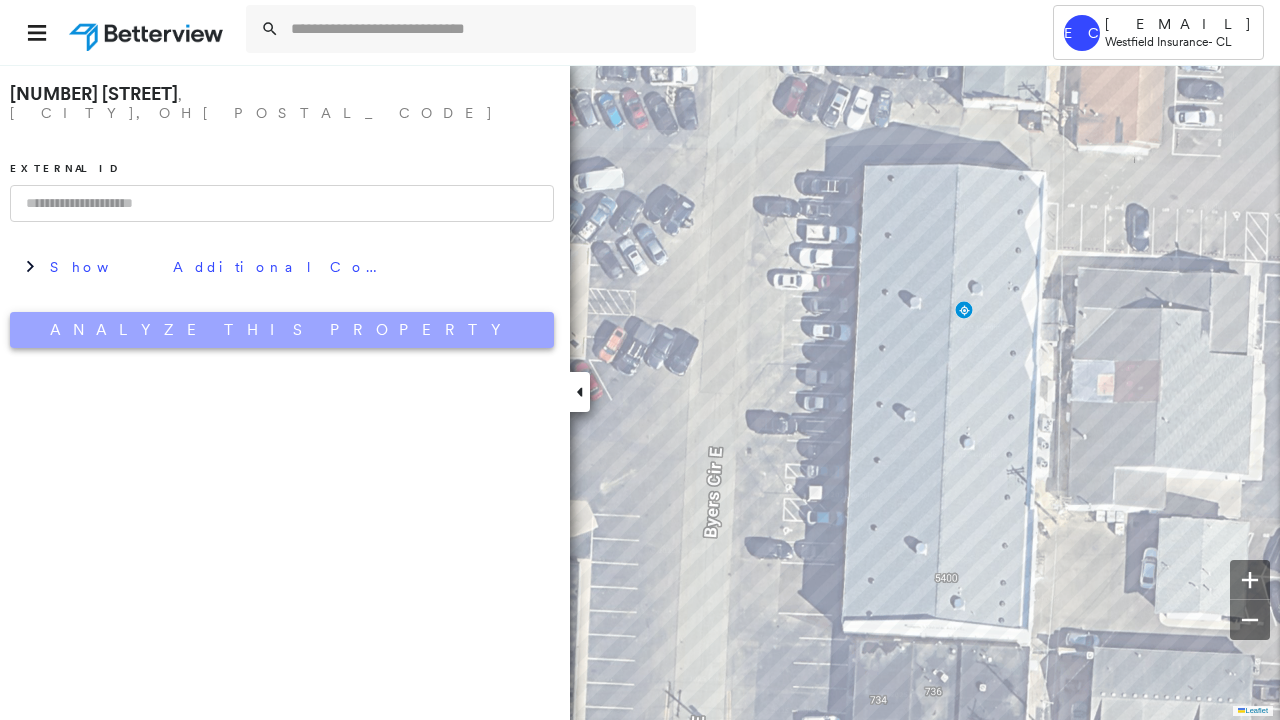click on "Analyze This Property" at bounding box center [282, 330] 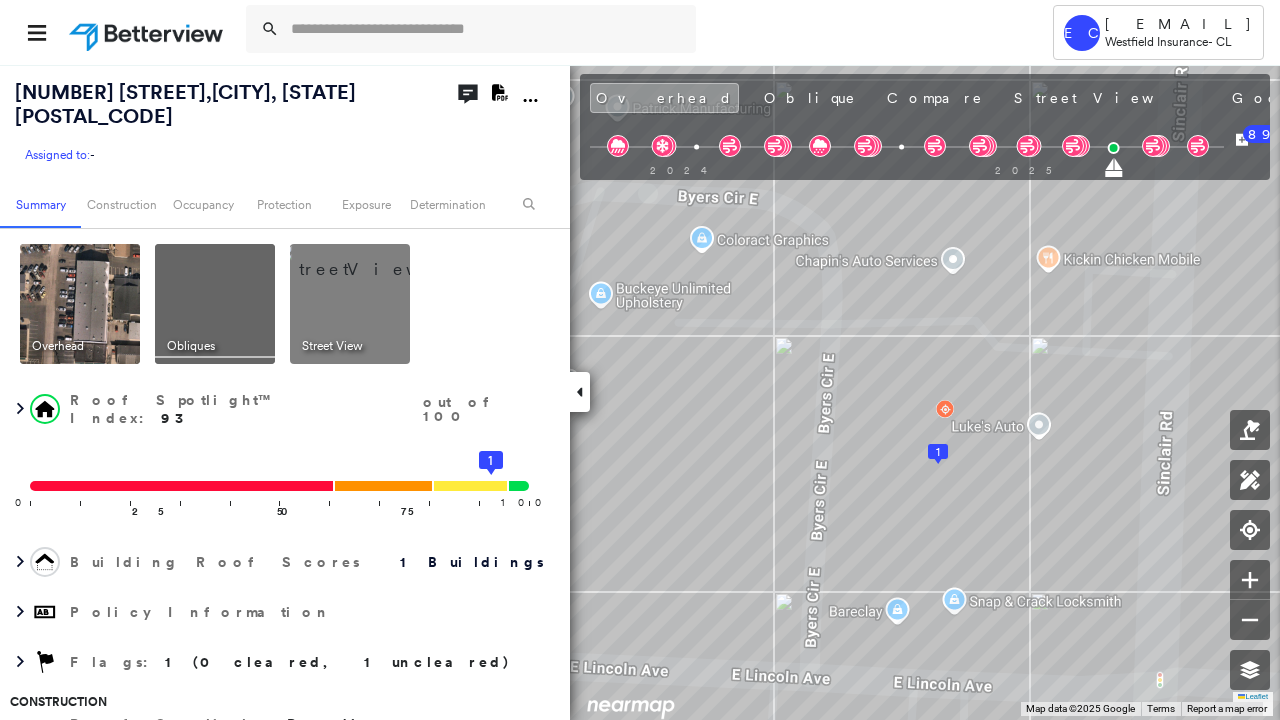 click on "Download PDF Report" 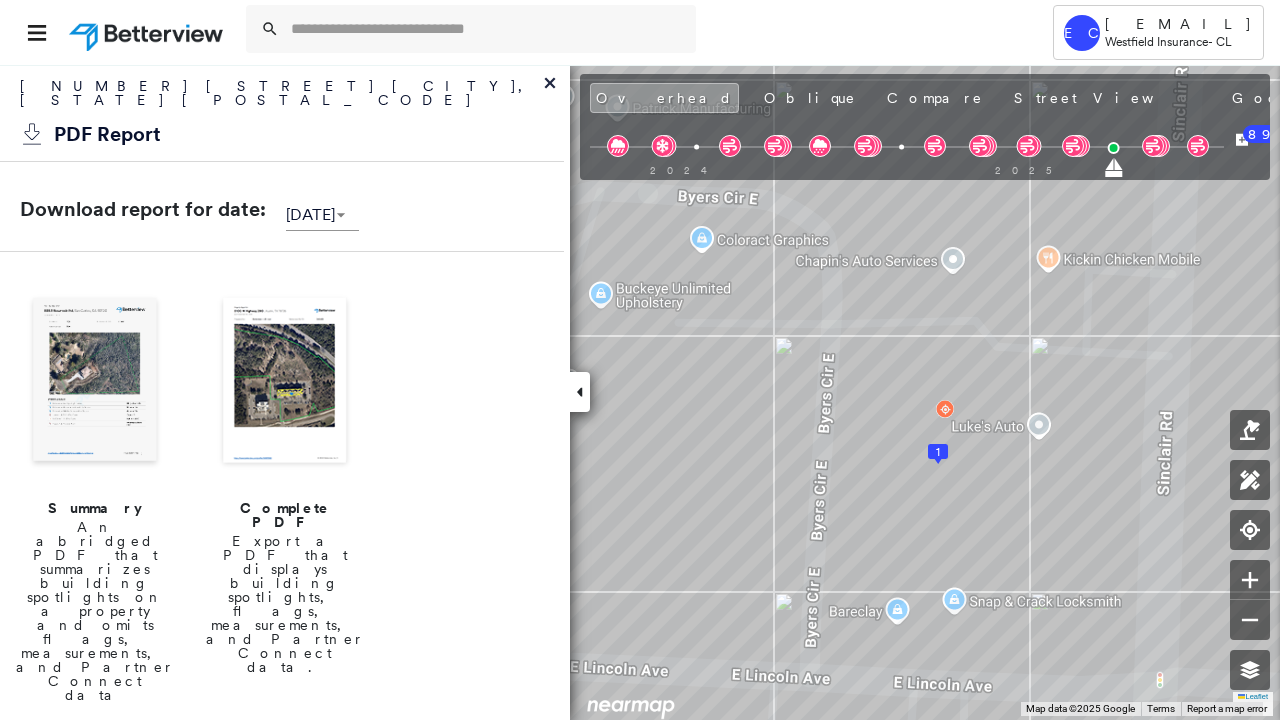 click on "Complete PDF" at bounding box center (285, 515) 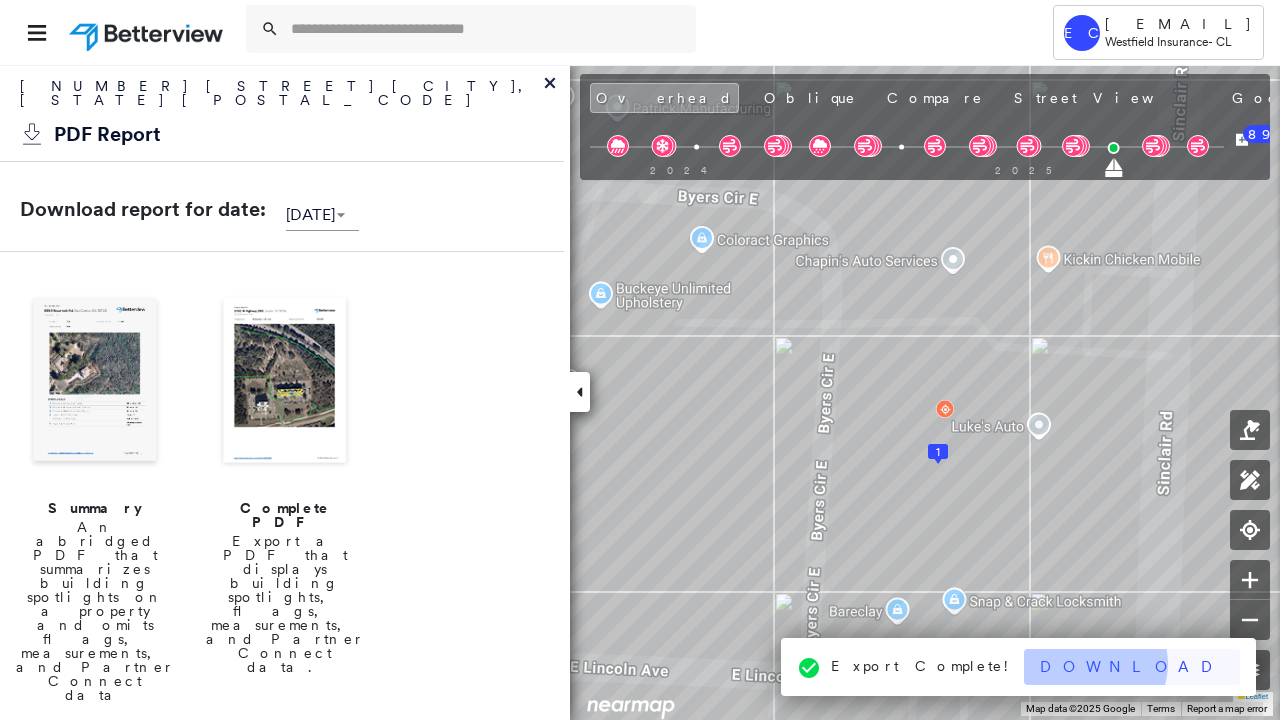 click on "Download" at bounding box center [1132, 667] 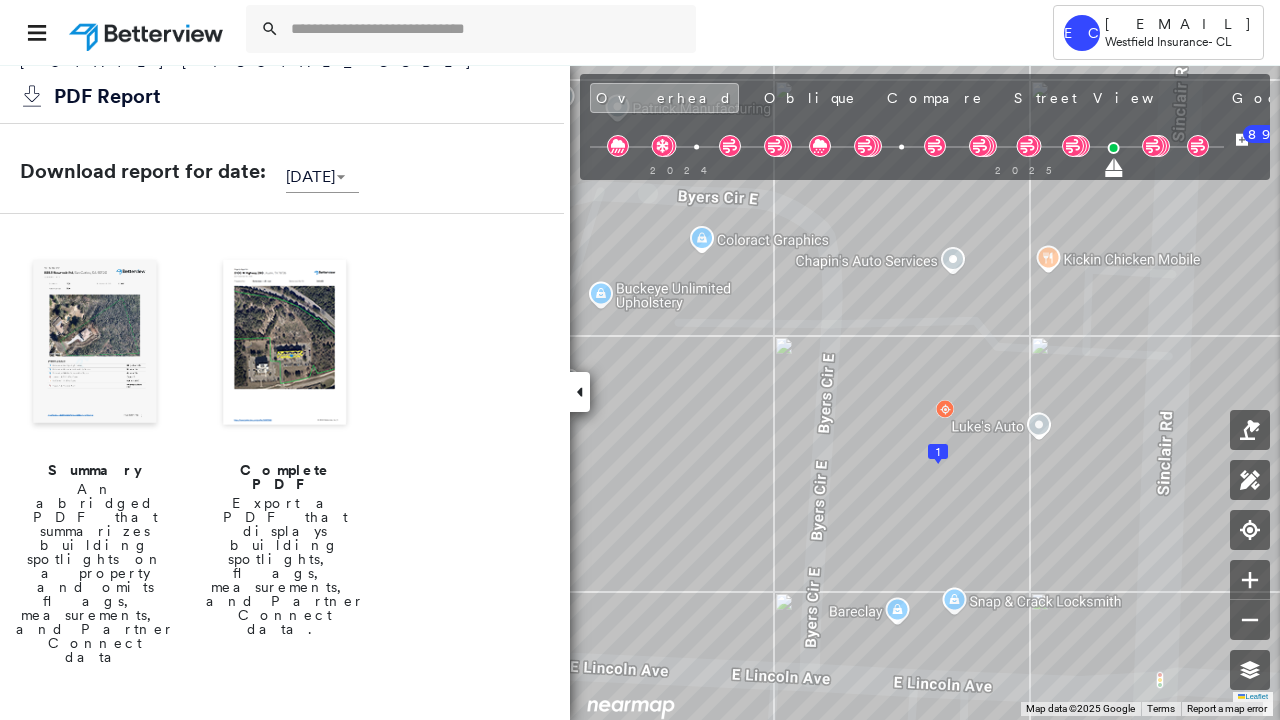 scroll, scrollTop: 0, scrollLeft: 0, axis: both 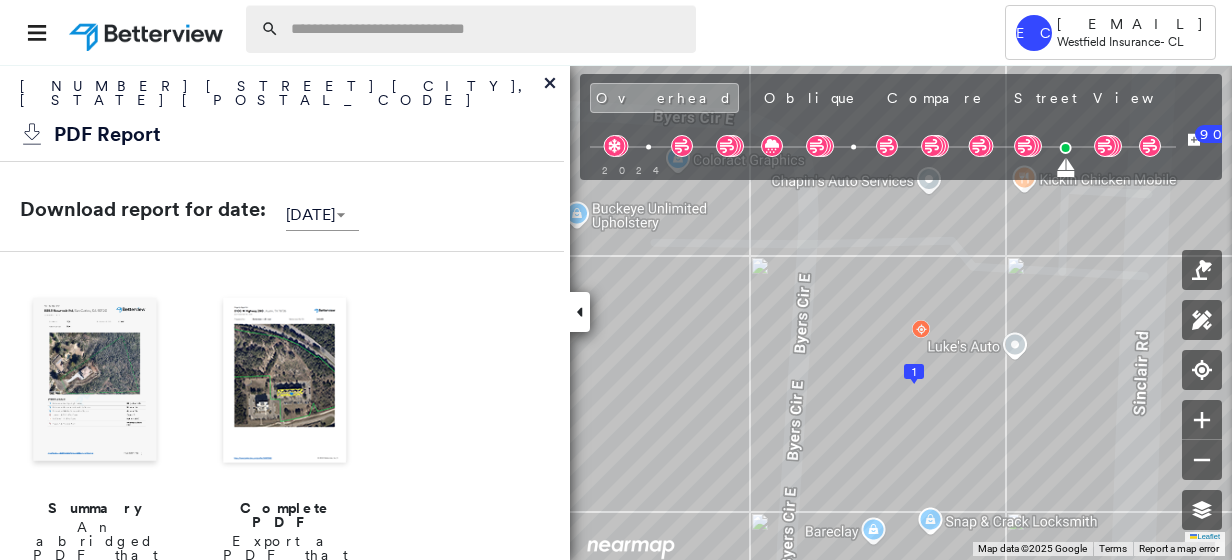 click at bounding box center (487, 29) 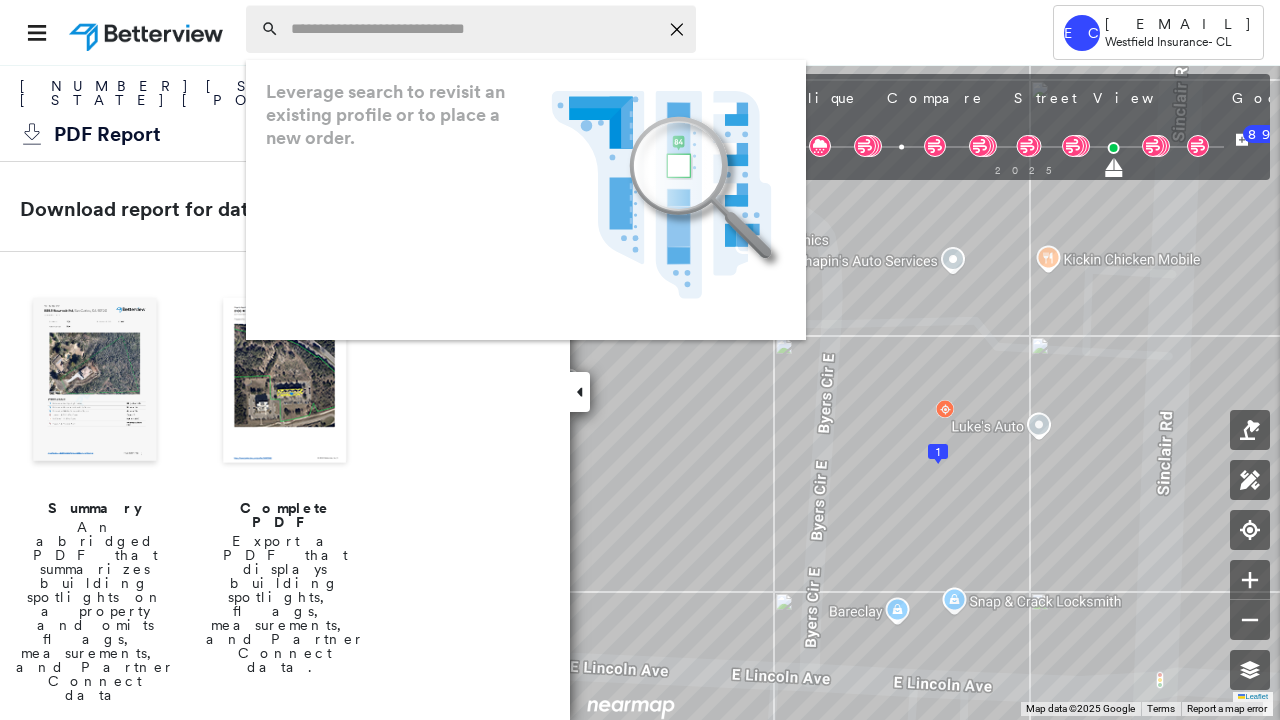 click at bounding box center (474, 29) 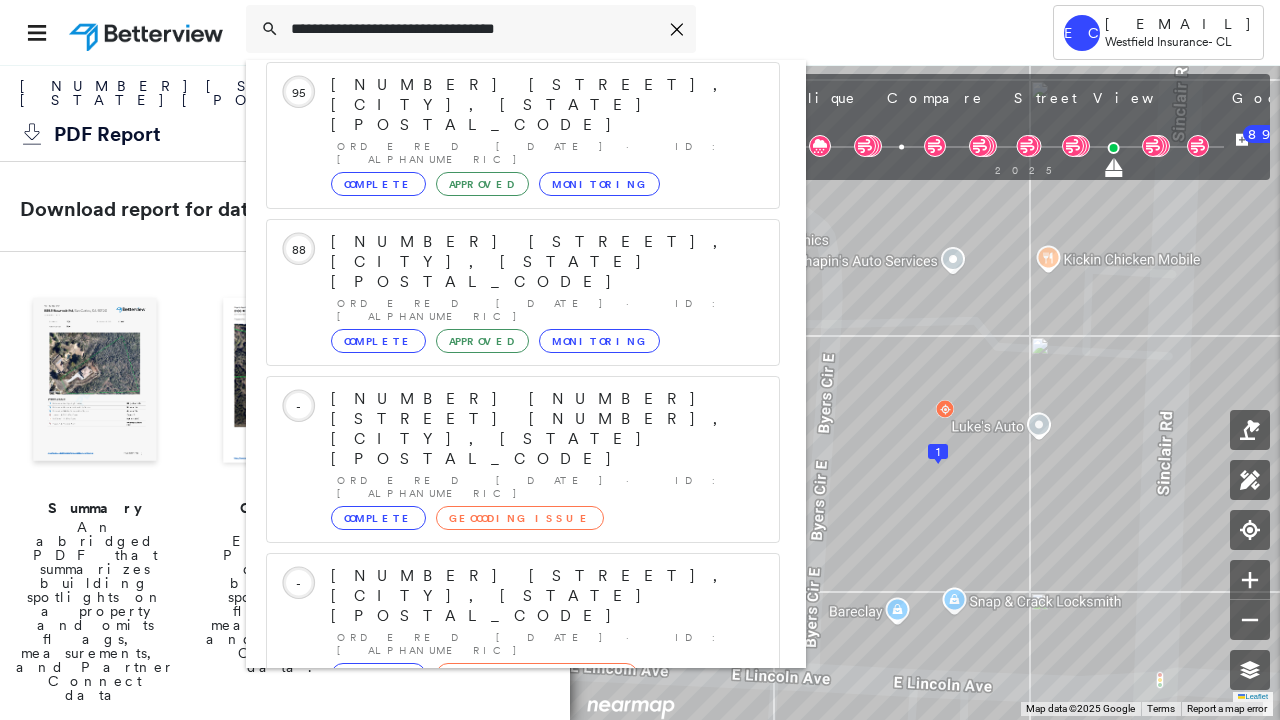 scroll, scrollTop: 206, scrollLeft: 0, axis: vertical 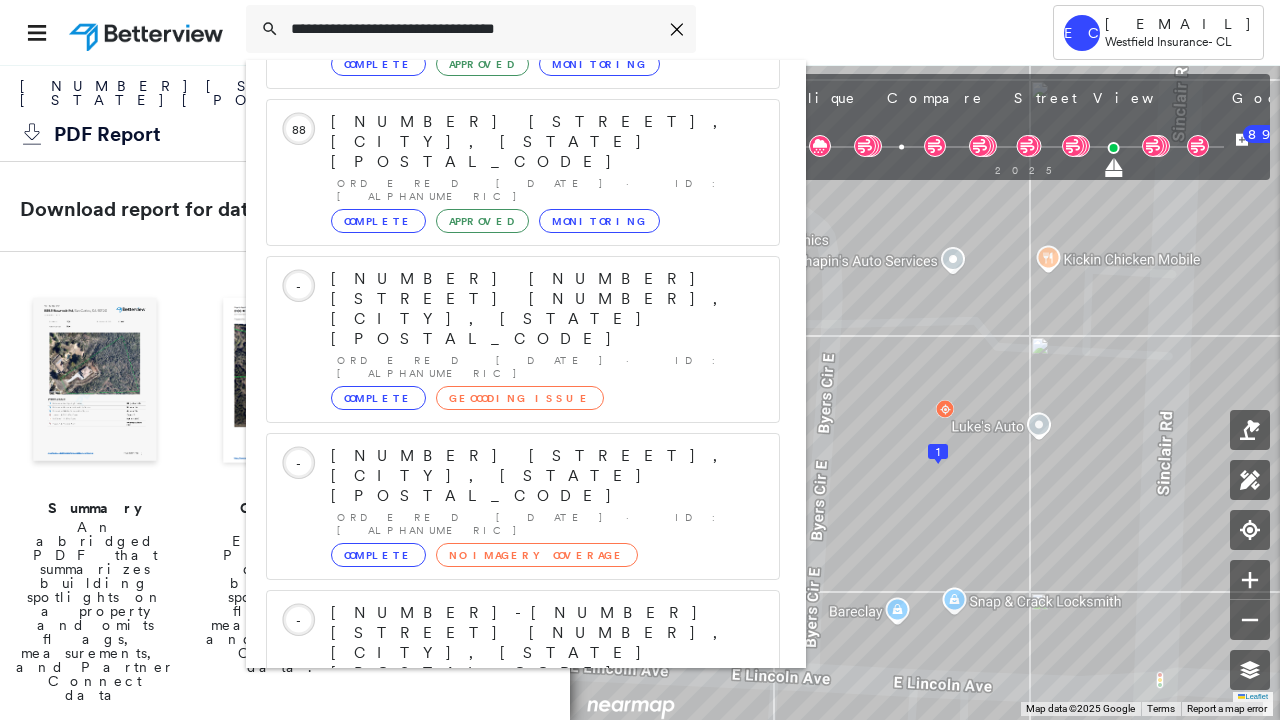 type on "**********" 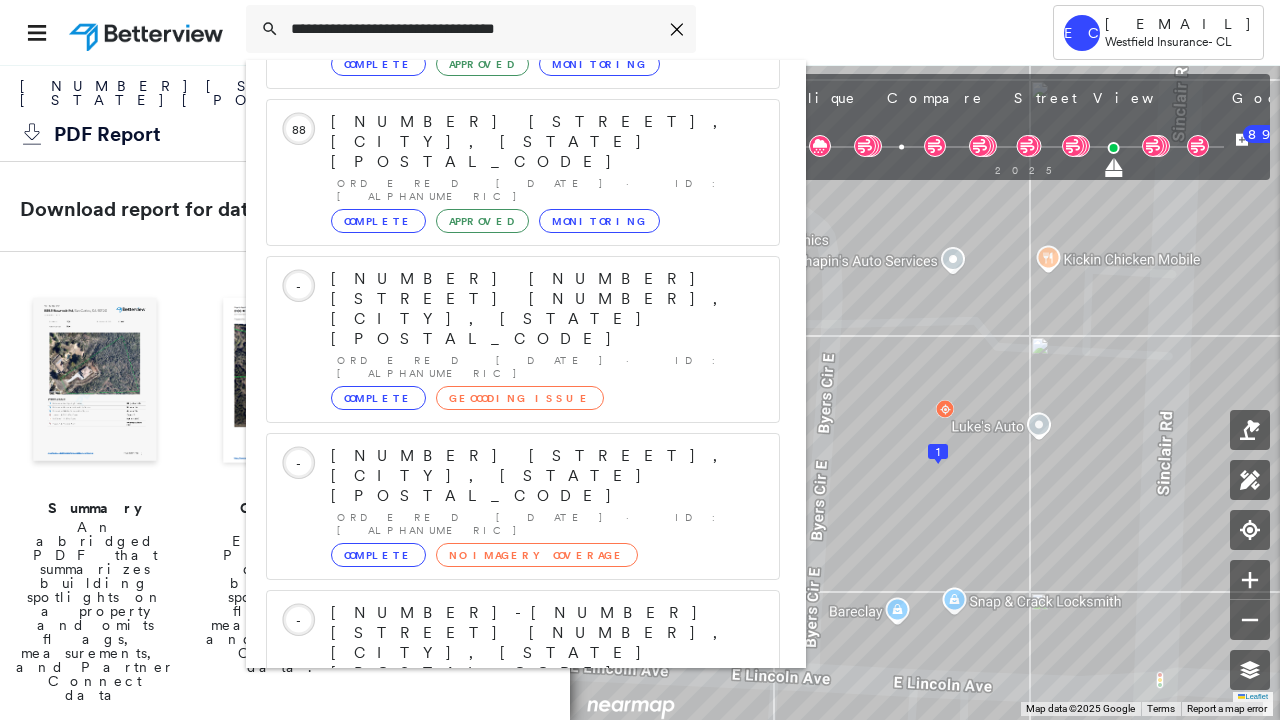 click 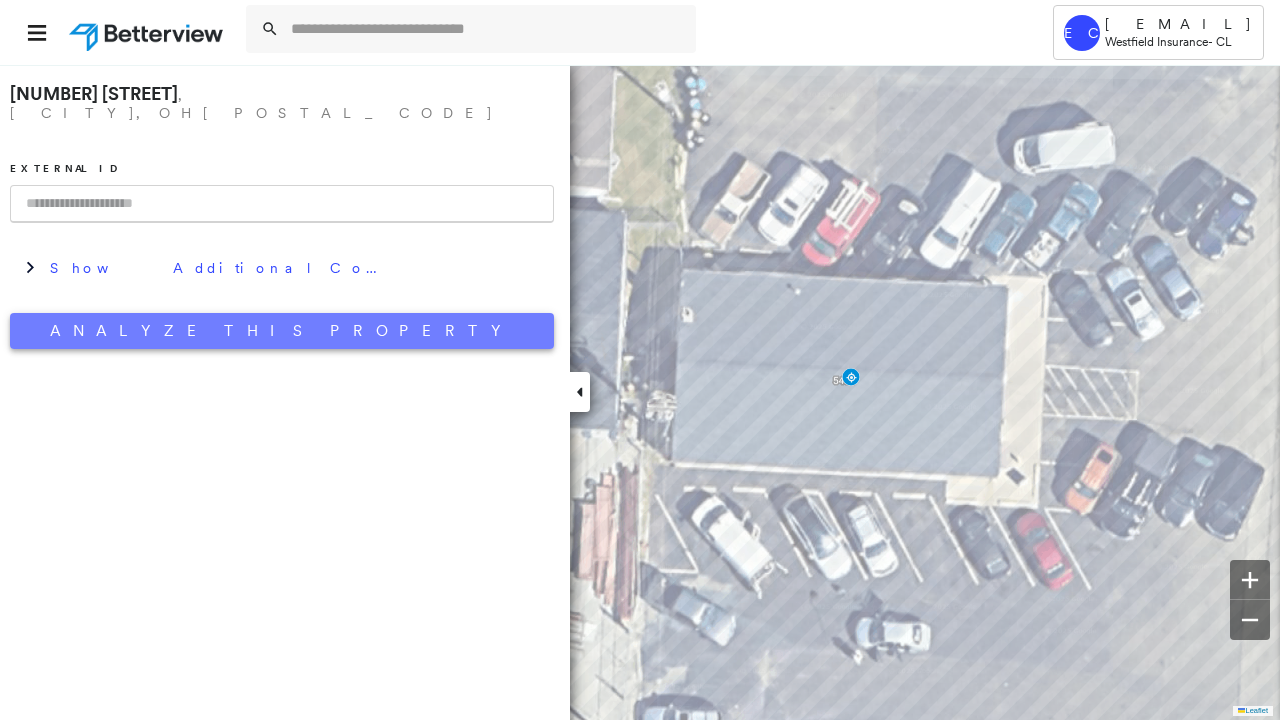 click on "Analyze This Property" at bounding box center [282, 331] 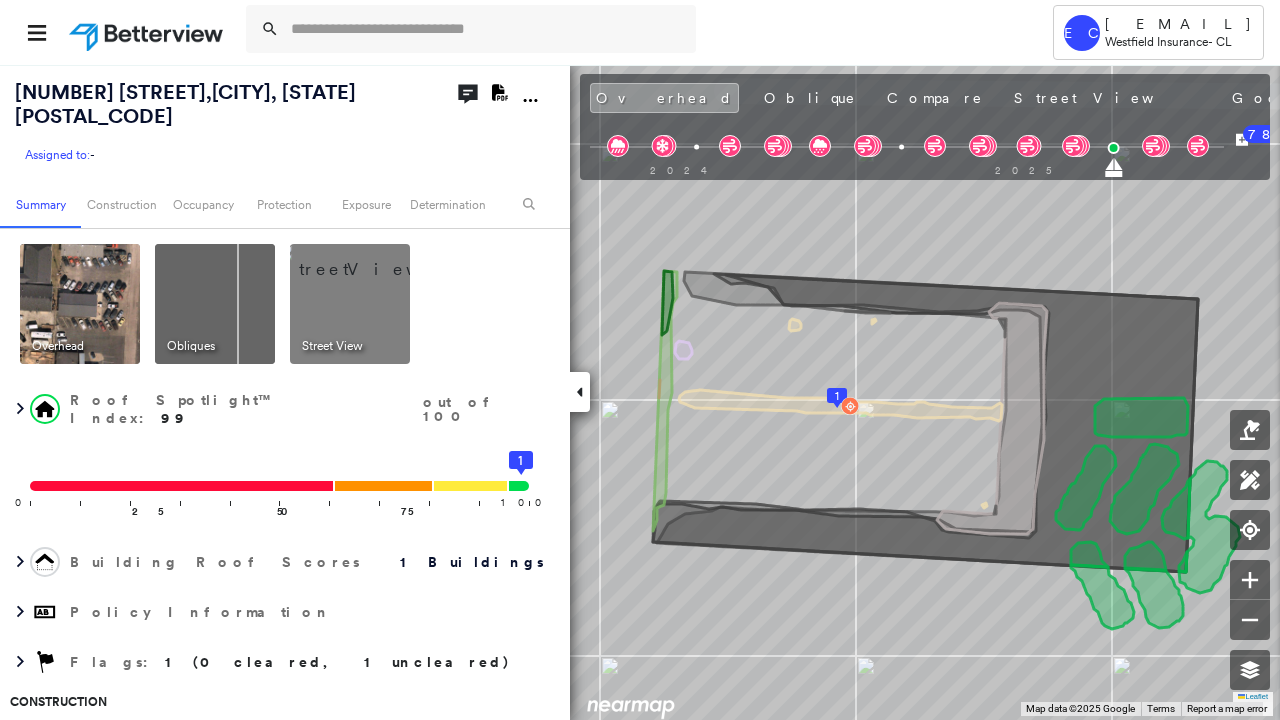 click on "Download PDF Report" 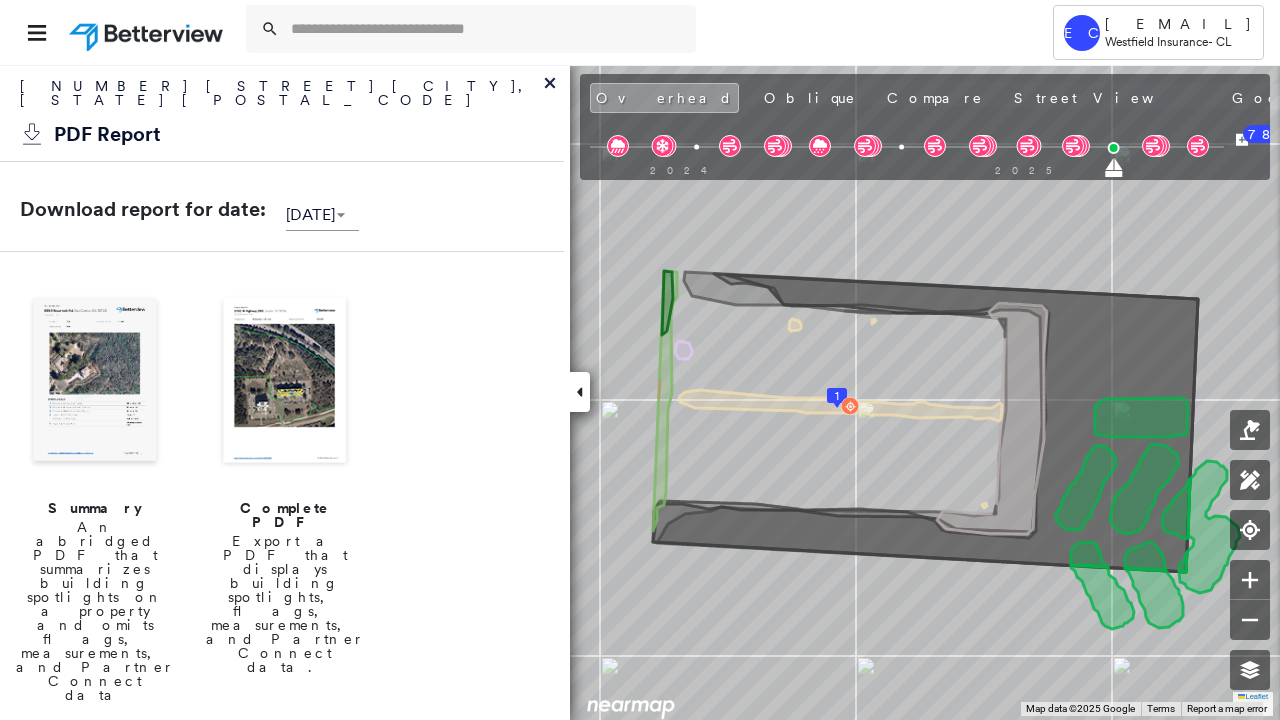 click on "Complete PDF" at bounding box center (285, 515) 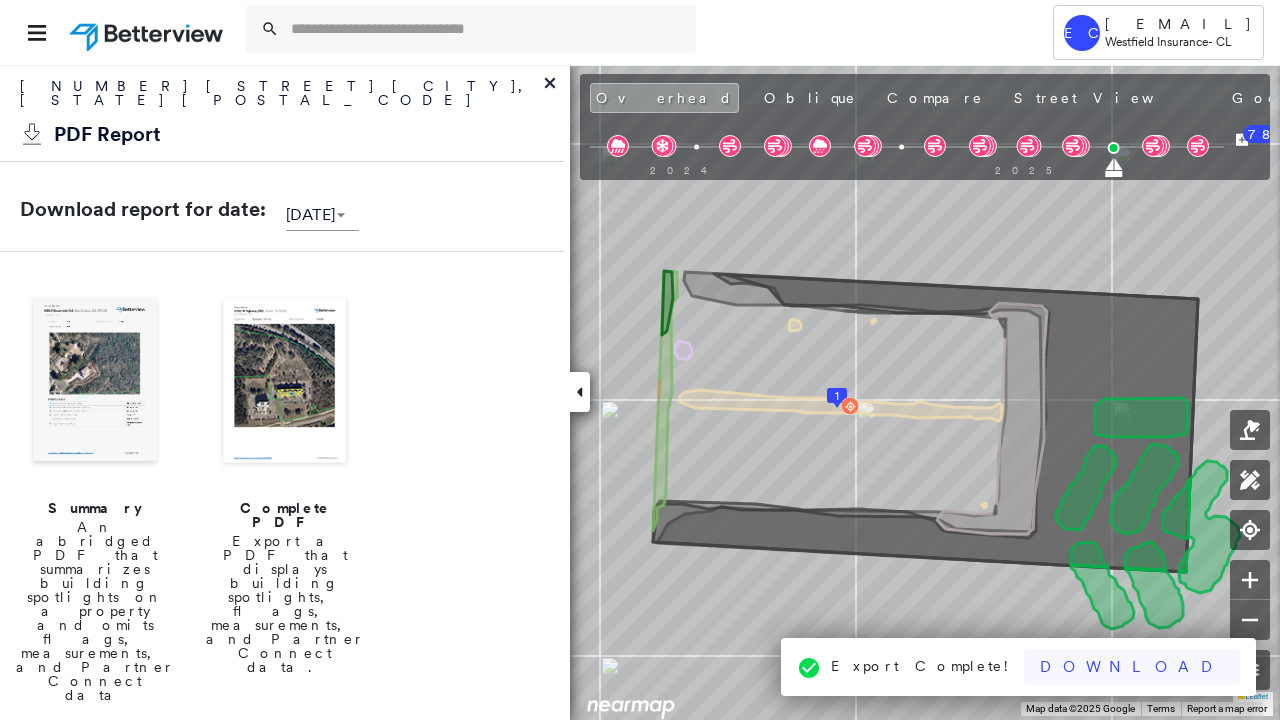 click on "Download" at bounding box center [1132, 667] 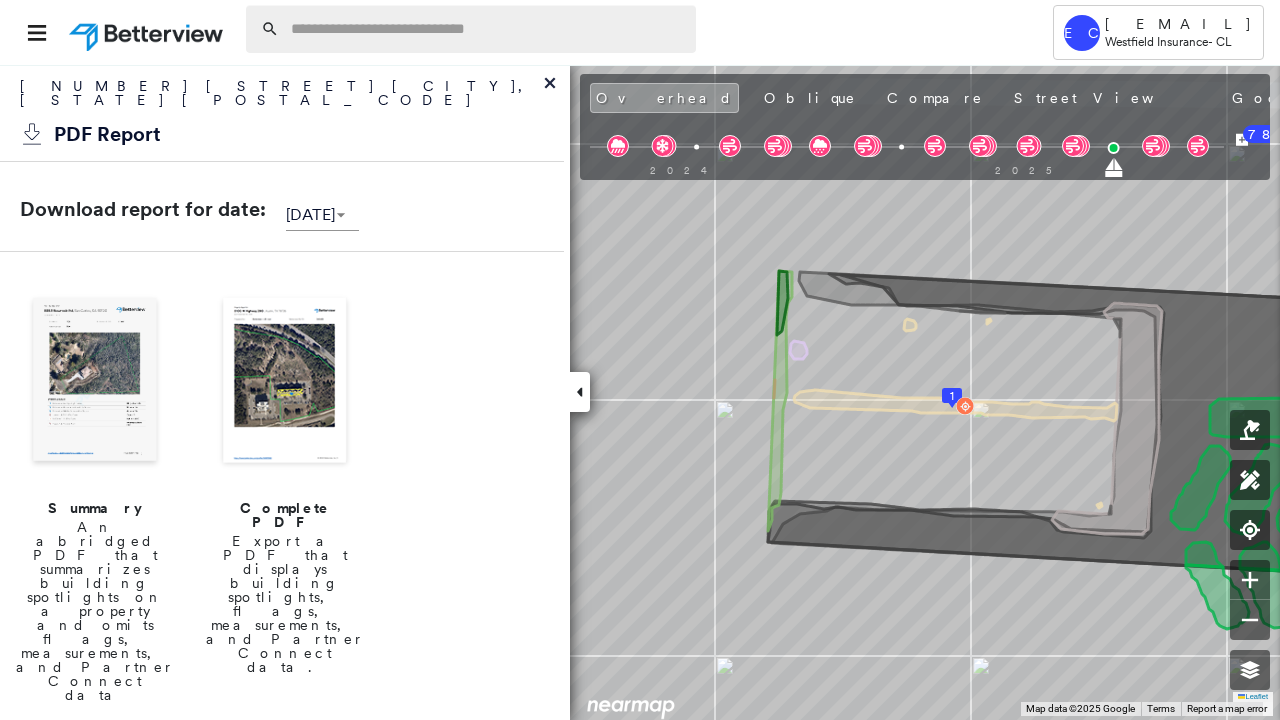 click at bounding box center [487, 29] 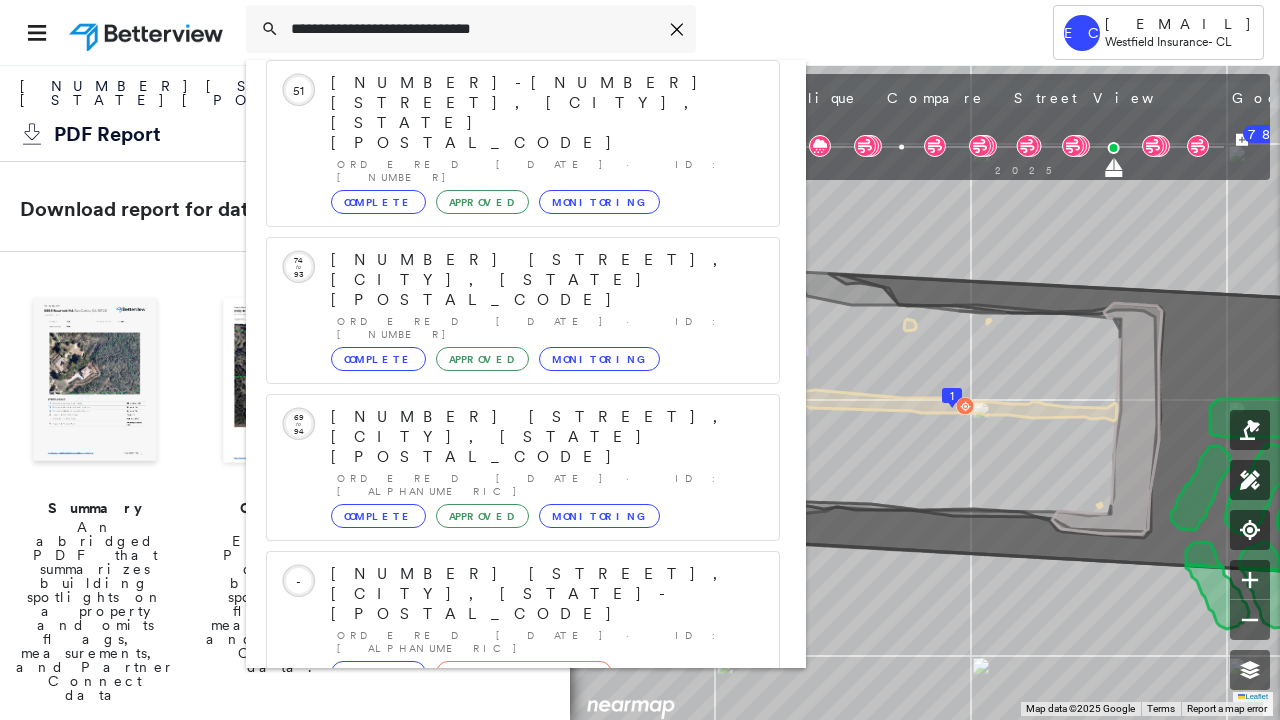 scroll, scrollTop: 206, scrollLeft: 0, axis: vertical 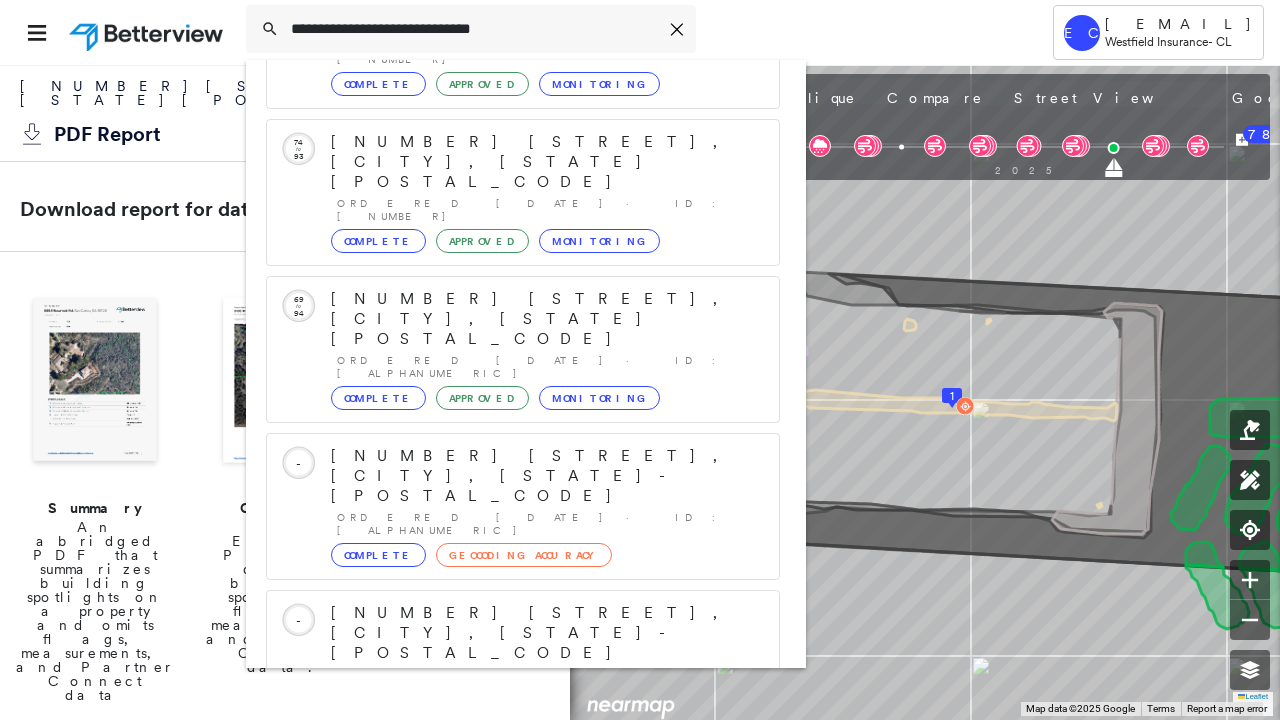 type on "**********" 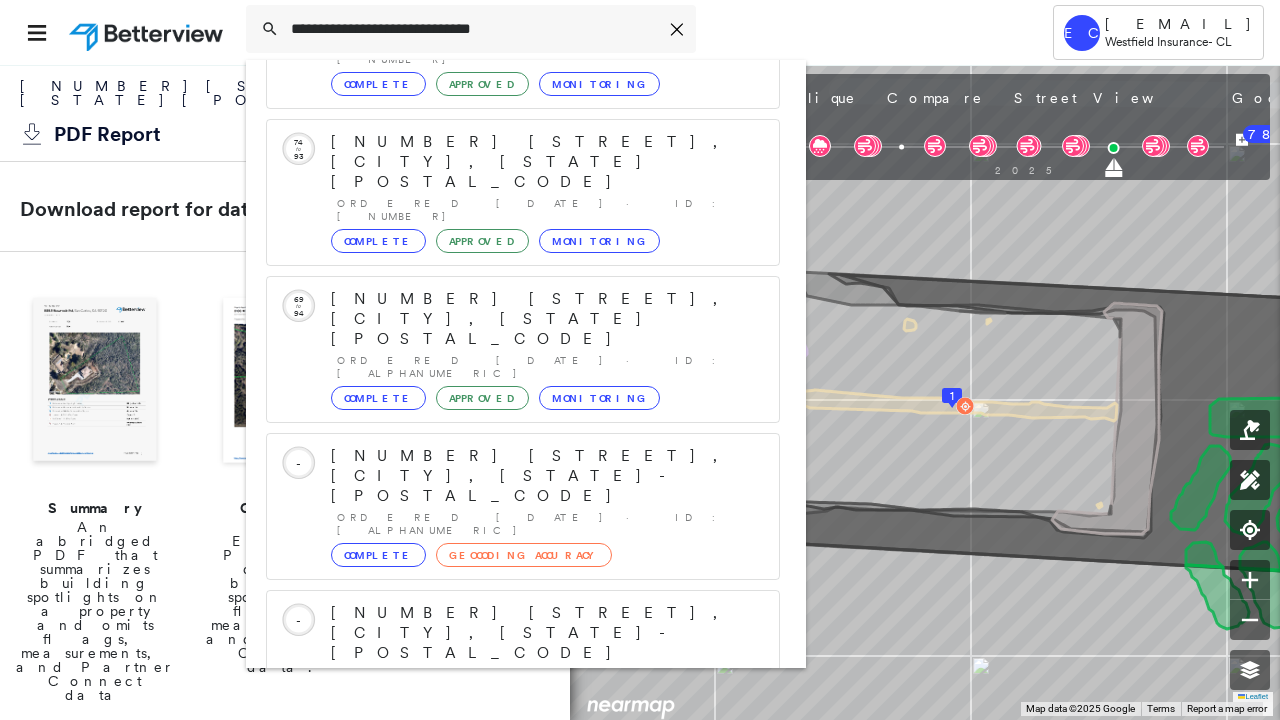 click 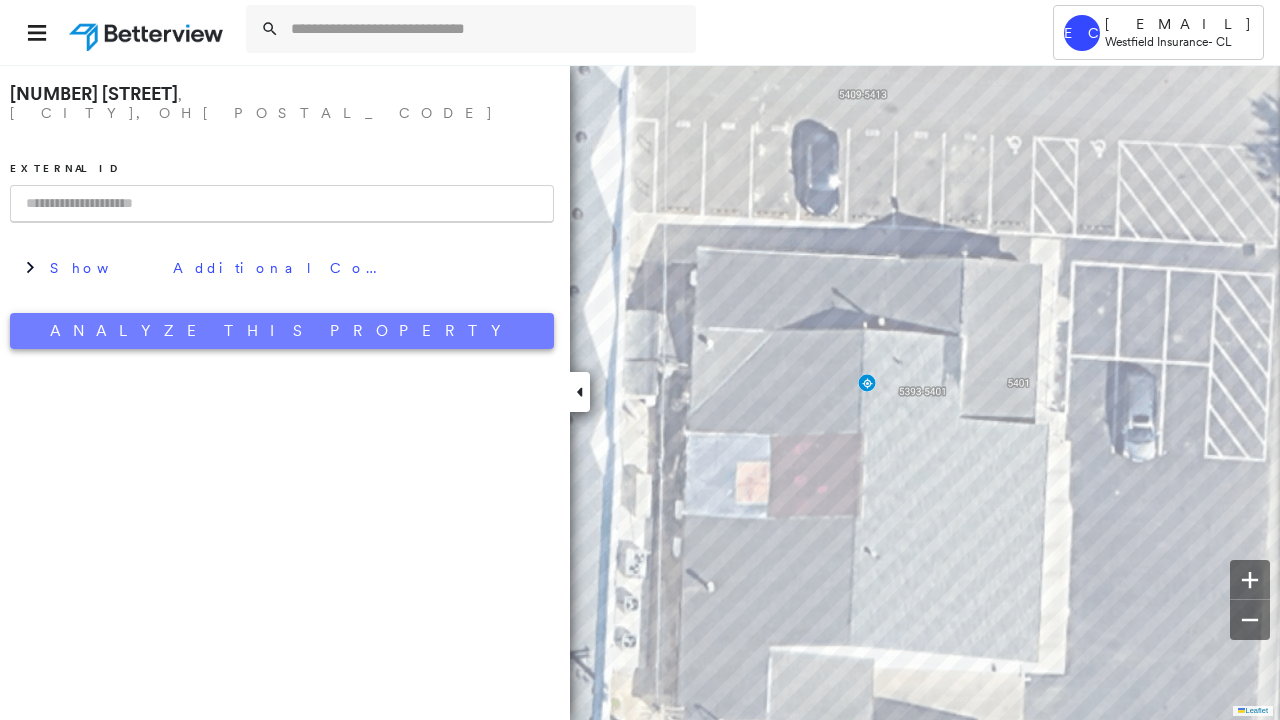 click on "Analyze This Property" at bounding box center (282, 331) 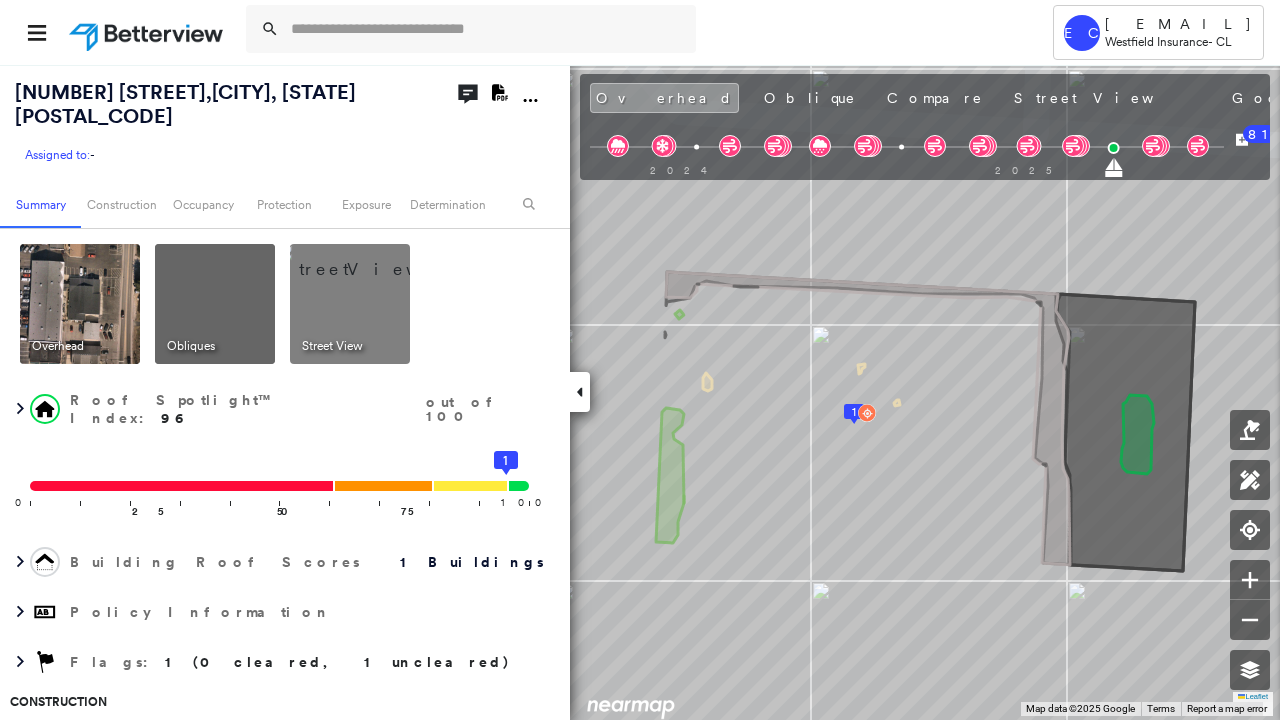 click 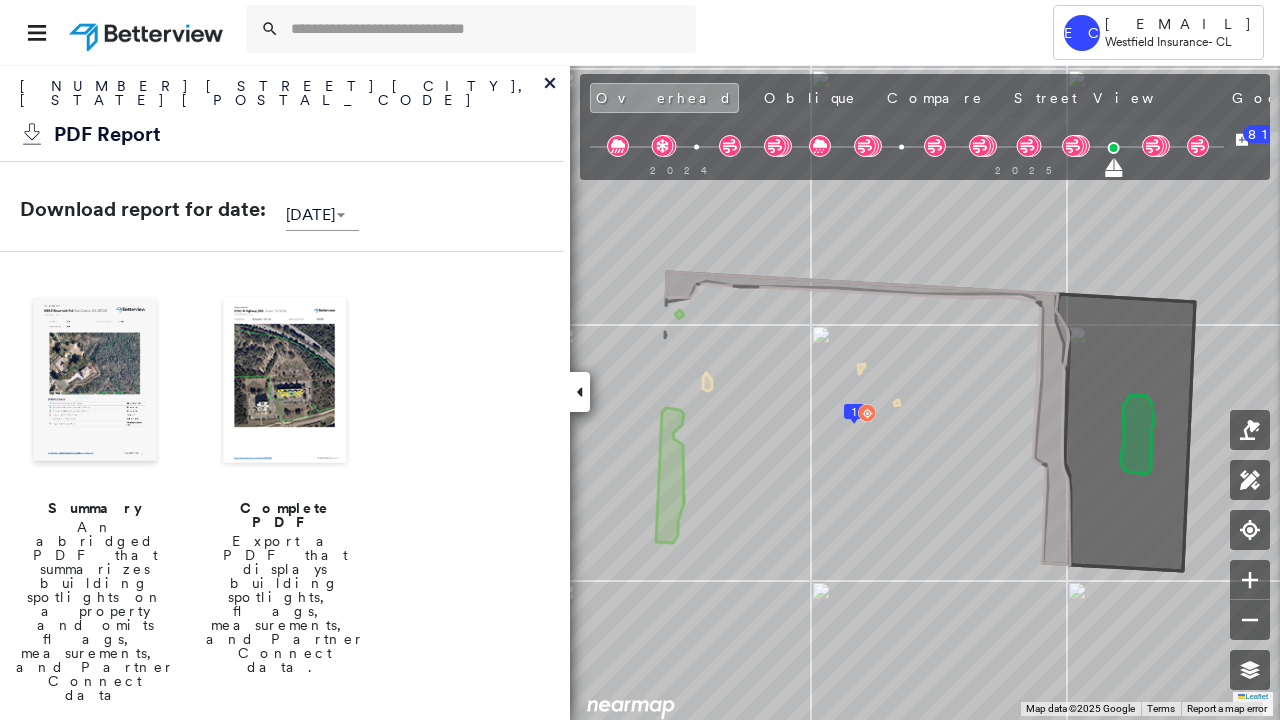click on "Complete PDF" at bounding box center (285, 515) 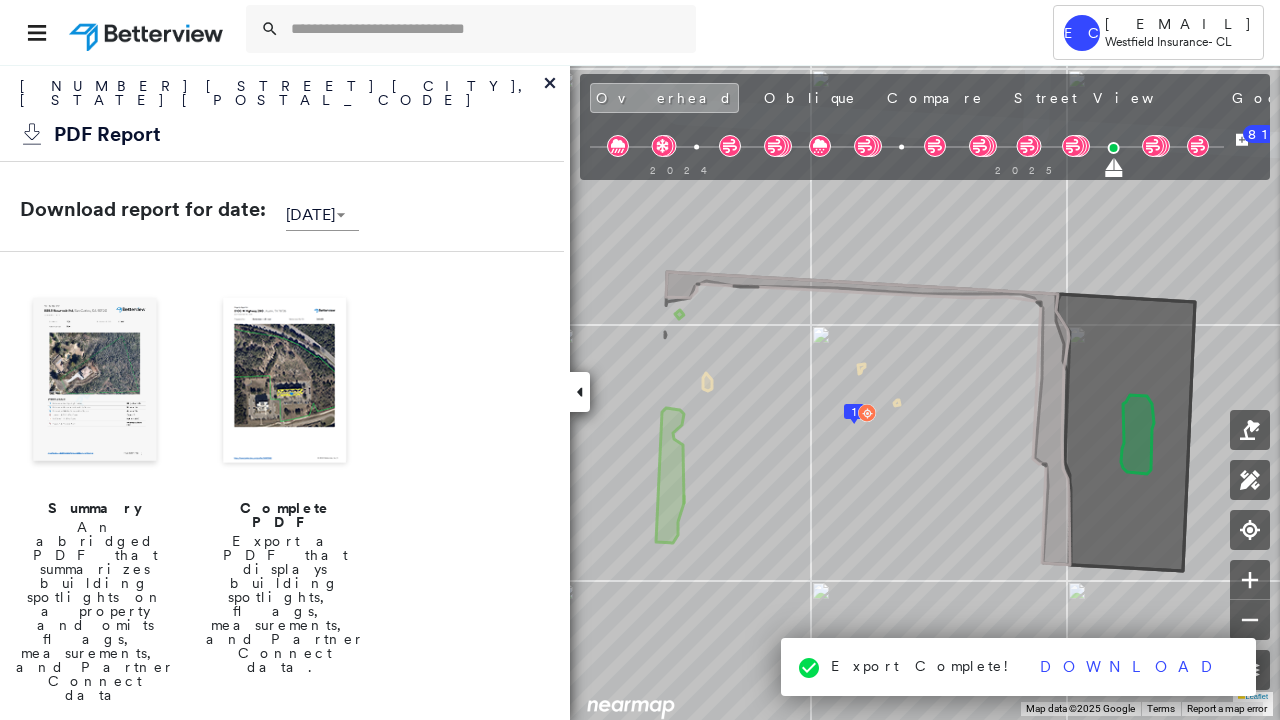 click on "Download" at bounding box center (1132, 667) 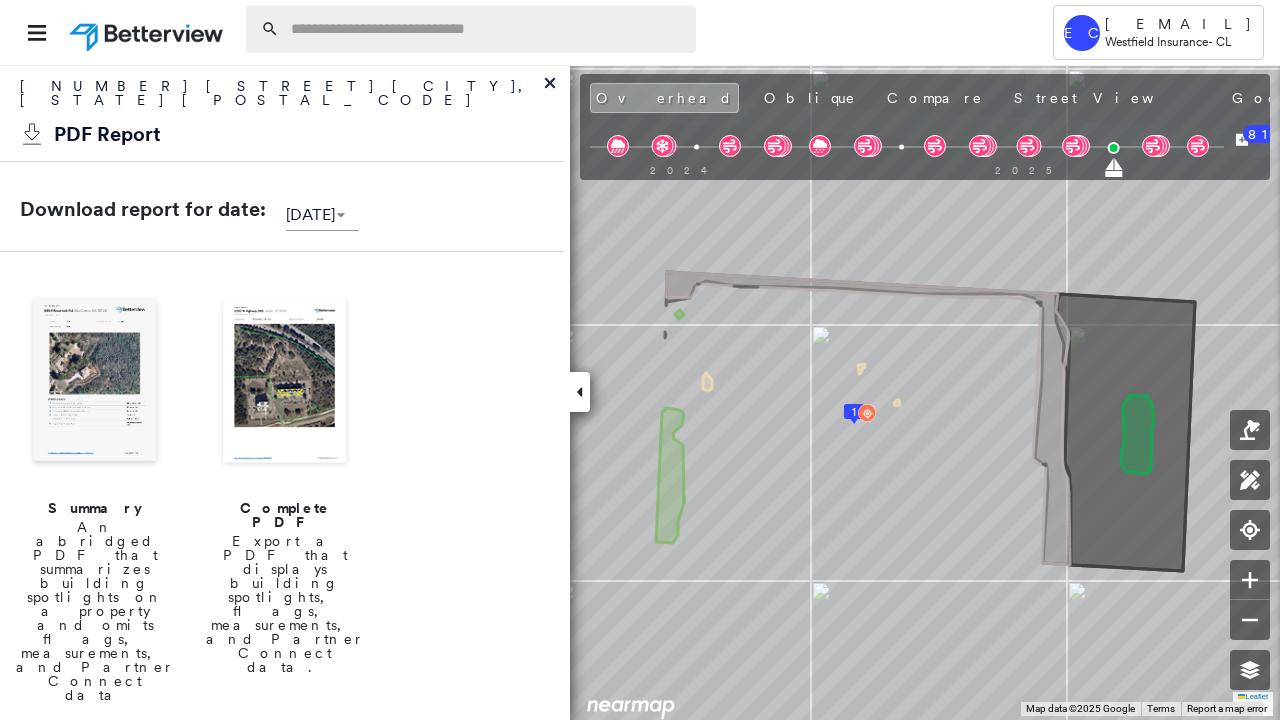 click at bounding box center (487, 29) 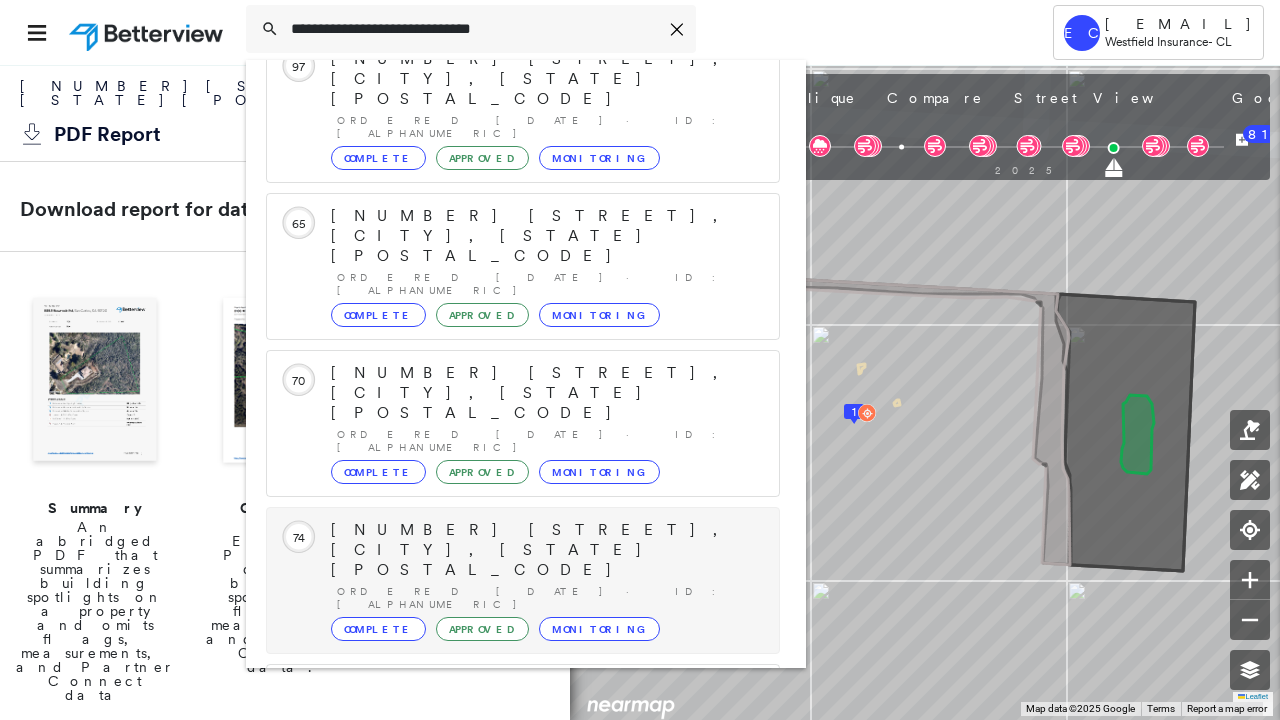 scroll, scrollTop: 206, scrollLeft: 0, axis: vertical 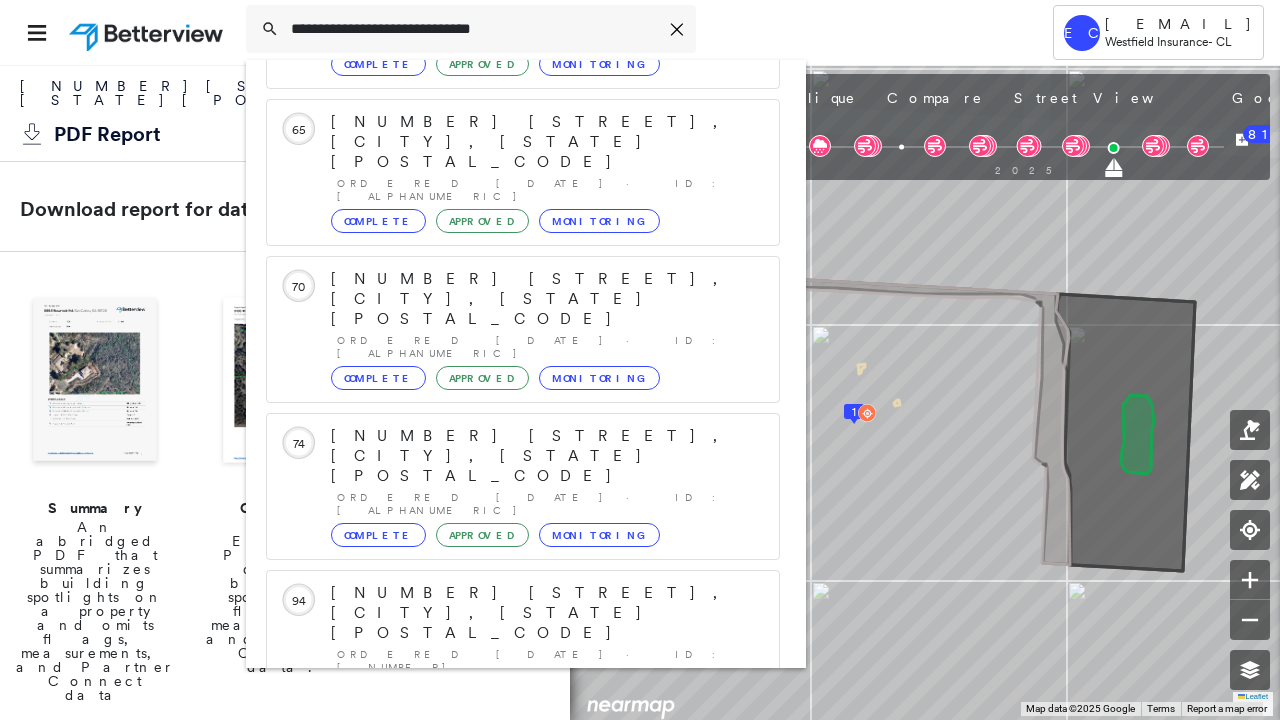type on "**********" 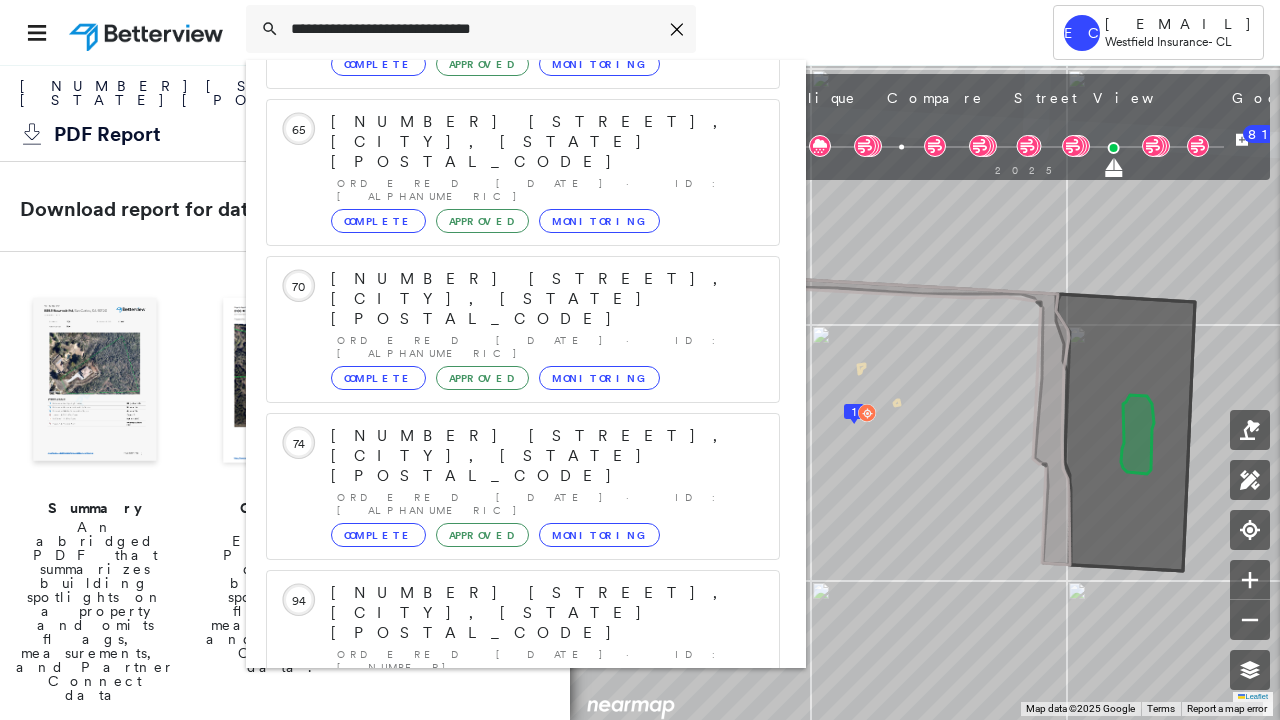 click 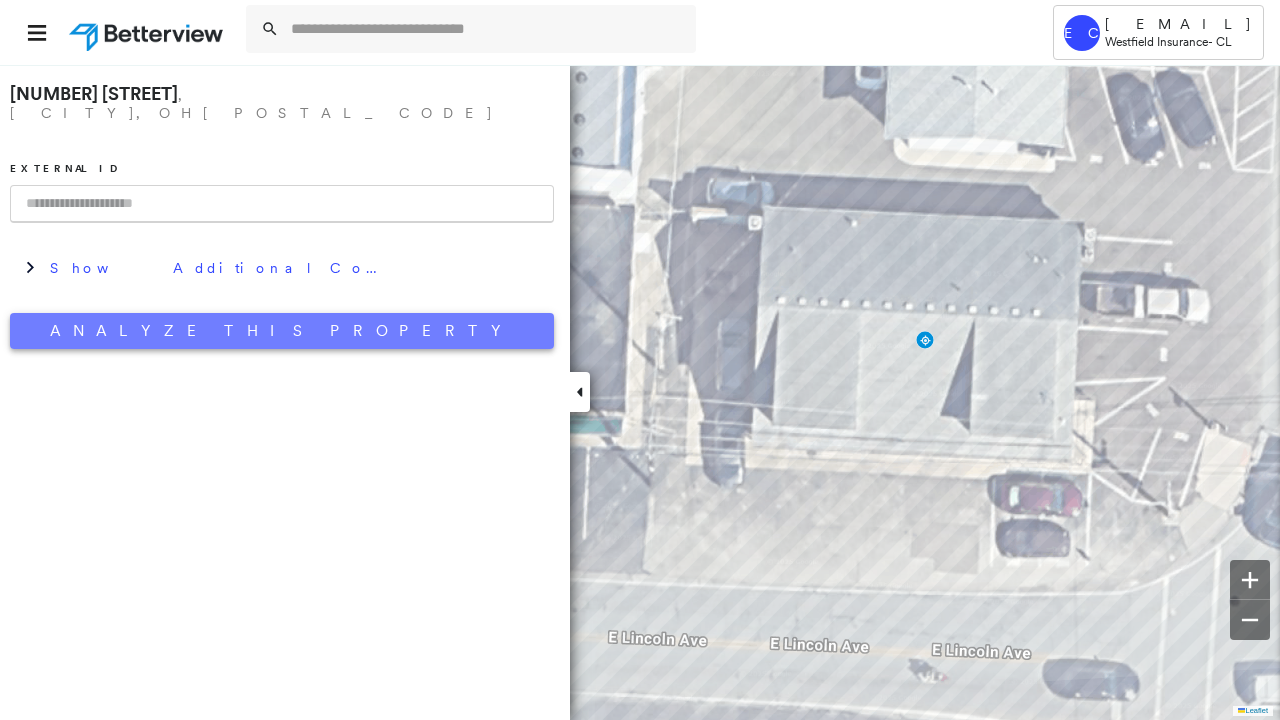 click on "[NUMBER] [STREET] , [CITY],  [STATE]  [POSTAL_CODE] External ID   Show Additional Company Data Analyze This Property" at bounding box center [282, 211] 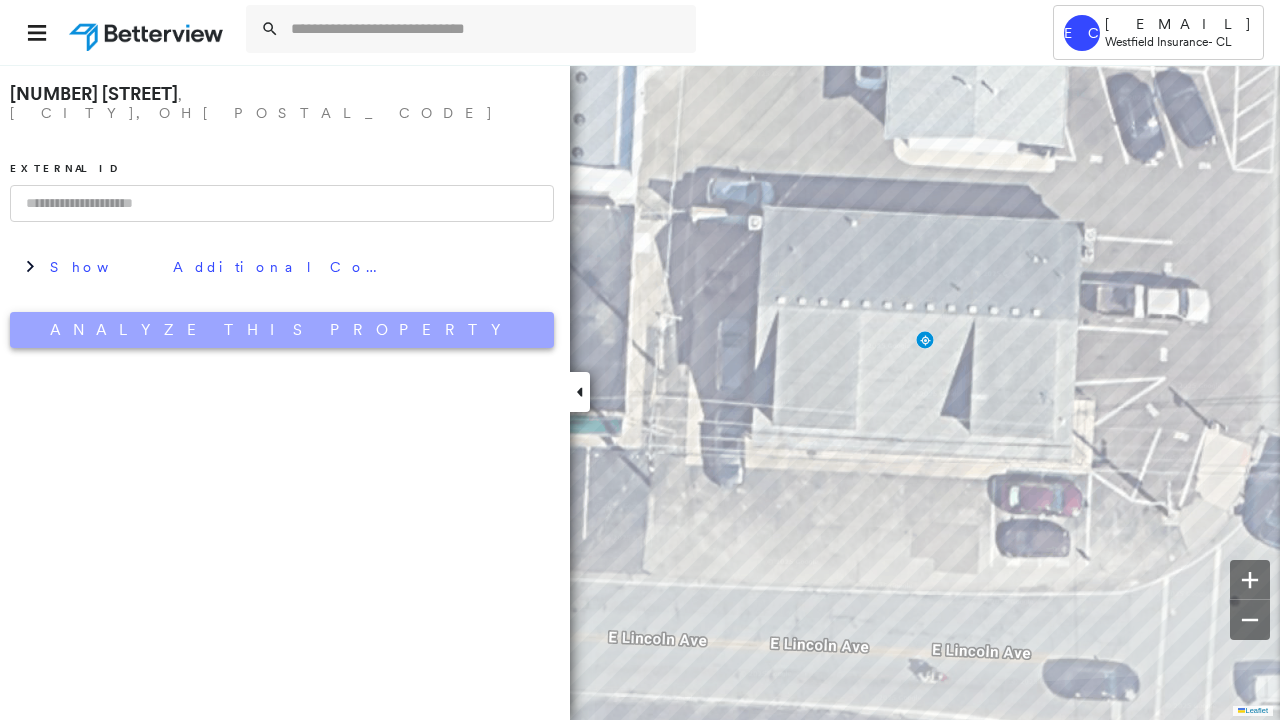 click on "Analyze This Property" at bounding box center (282, 330) 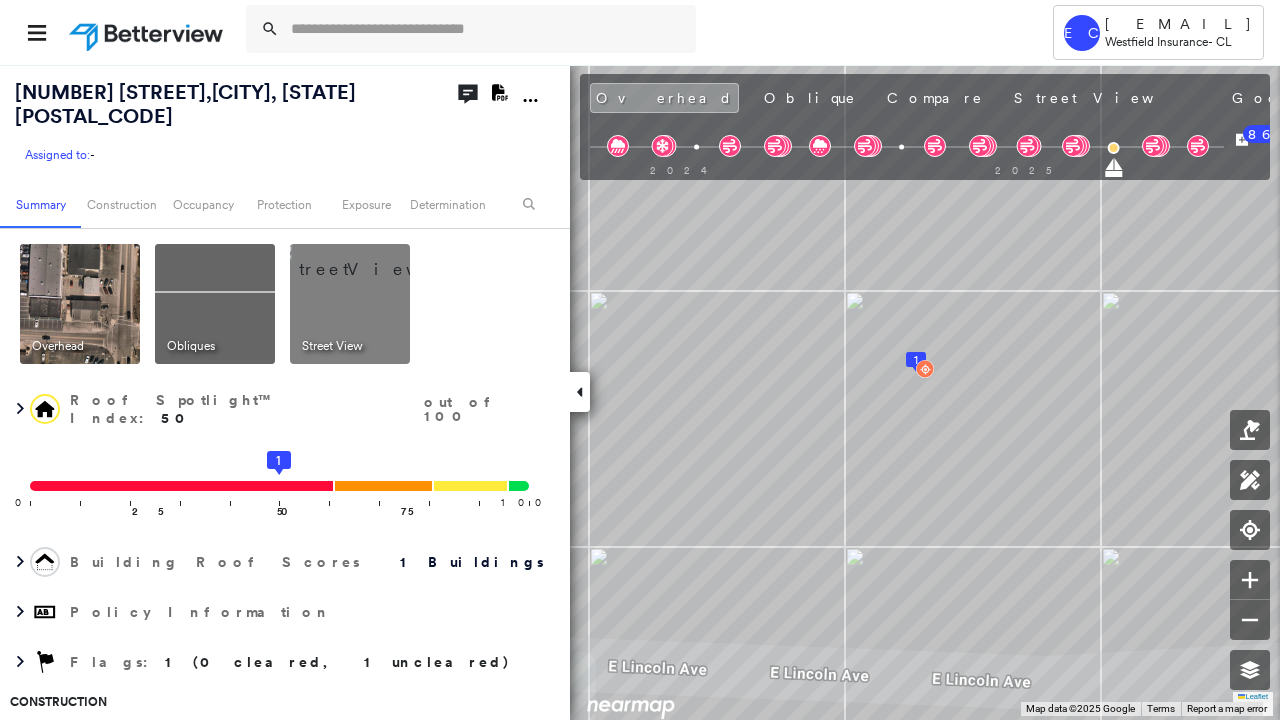click on "Download PDF Report" 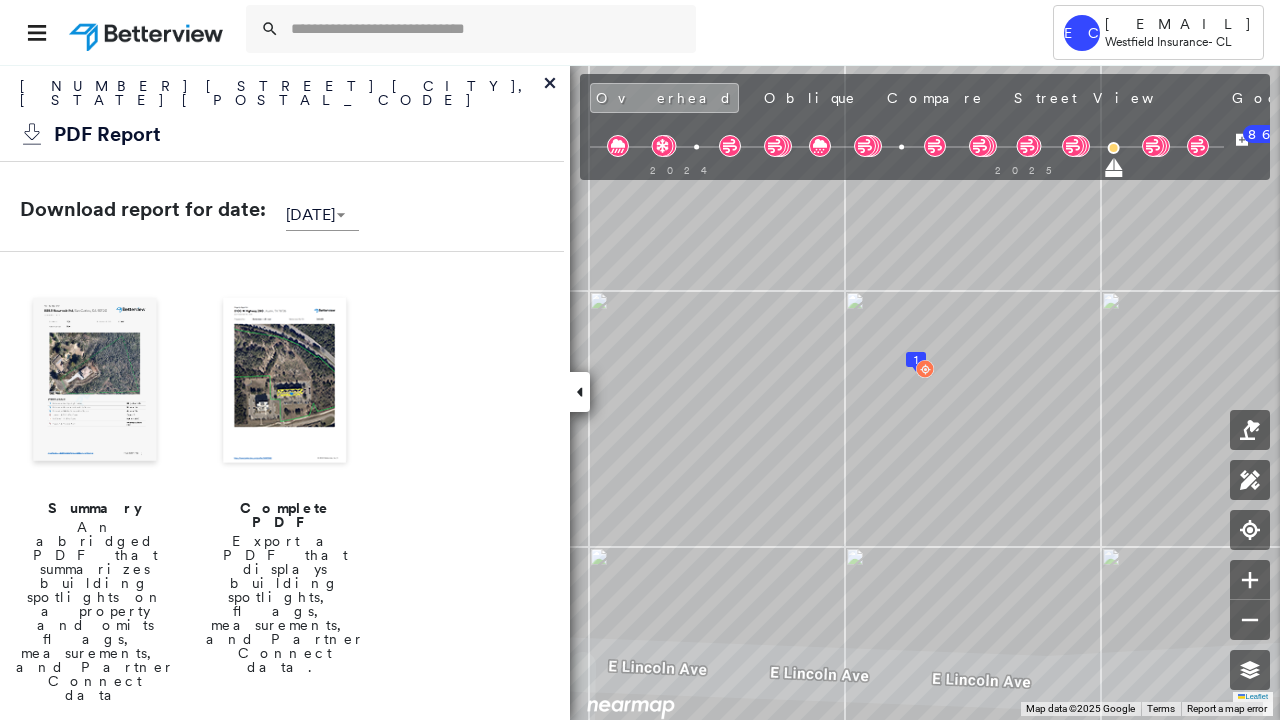click on "Complete PDF" at bounding box center [285, 515] 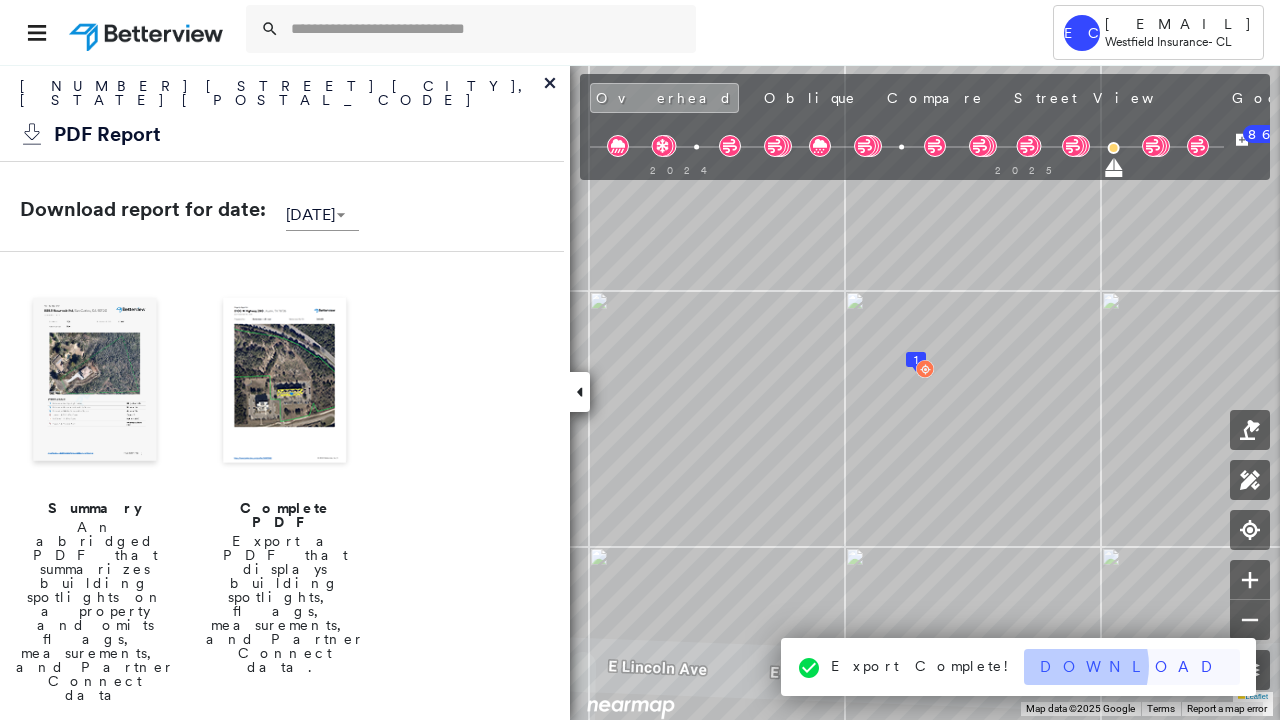 click on "Download" at bounding box center (1132, 667) 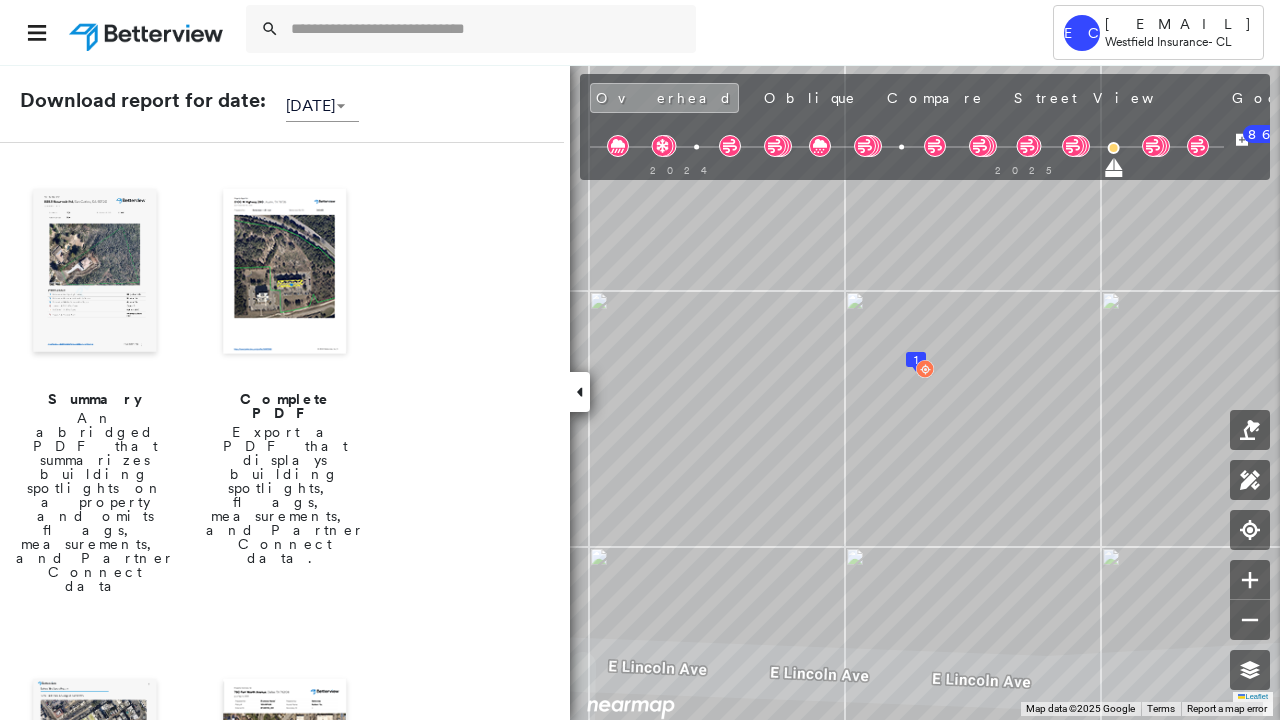 scroll, scrollTop: 100, scrollLeft: 0, axis: vertical 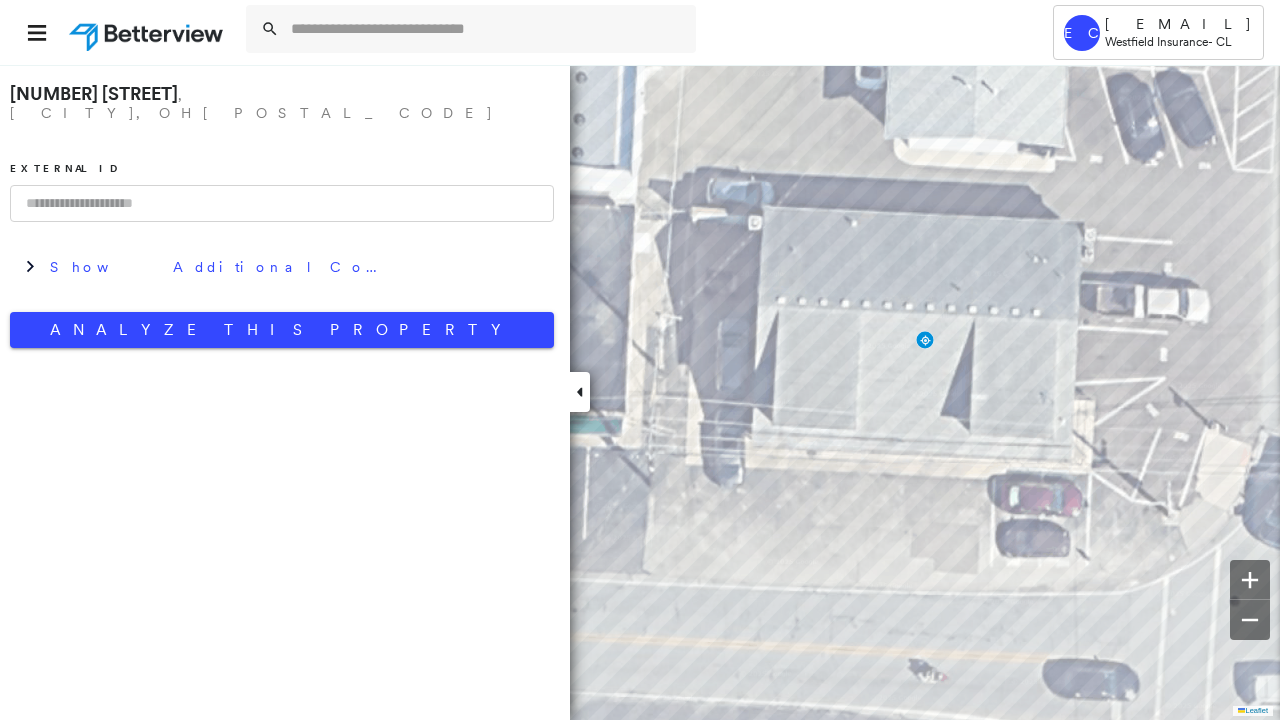 click on "[NUMBER] [STREET] , [CITY],  [STATE]  [POSTAL_CODE] External ID   Show Additional Company Data Analyze This Property" at bounding box center [285, 392] 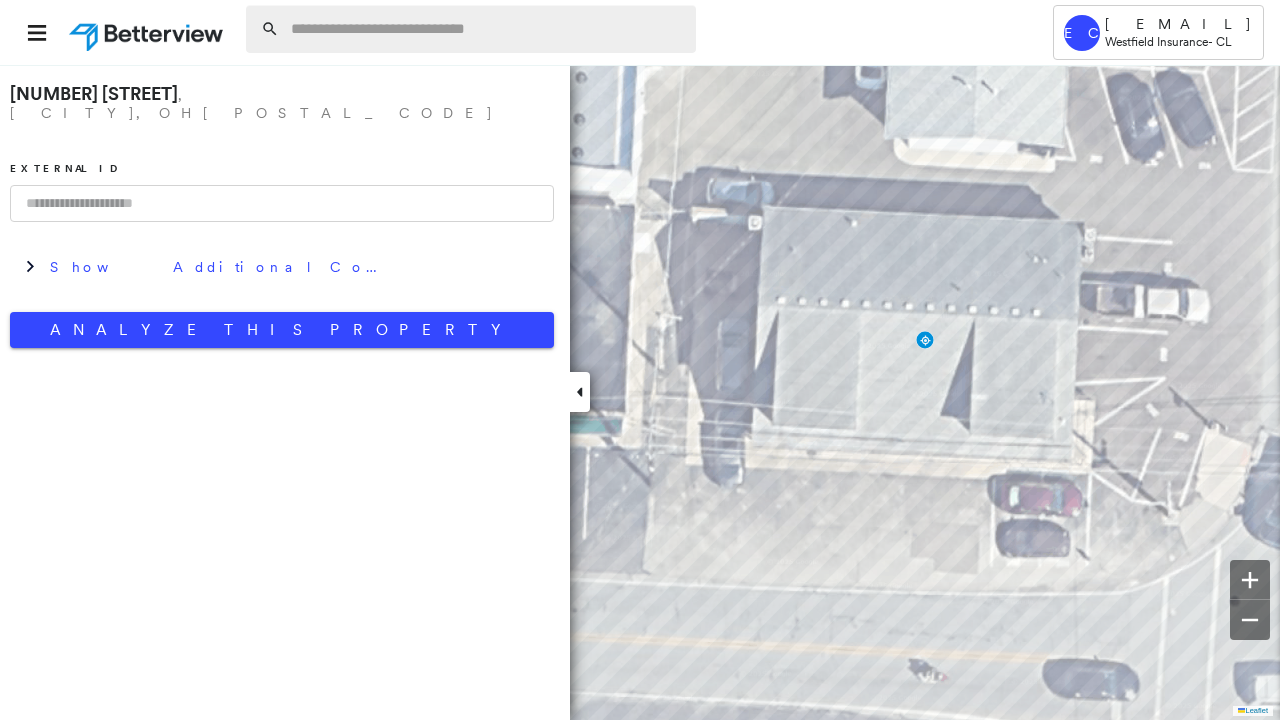 click at bounding box center (487, 29) 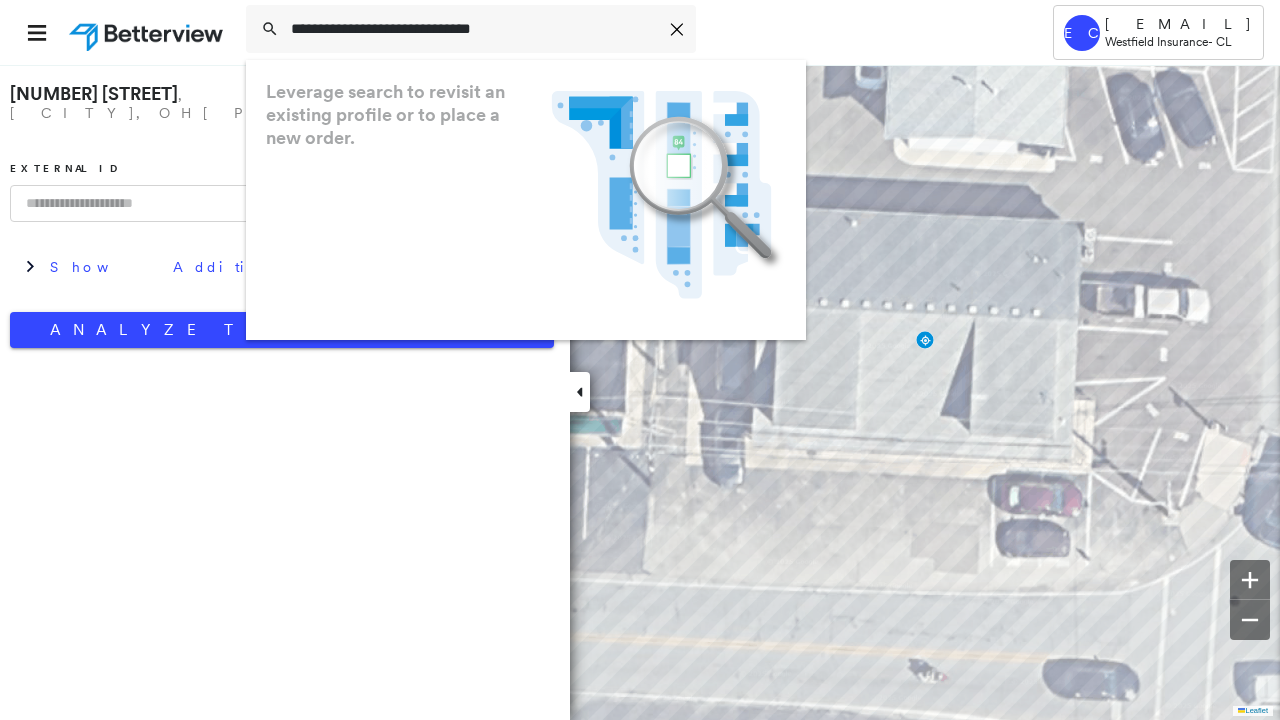 type on "**********" 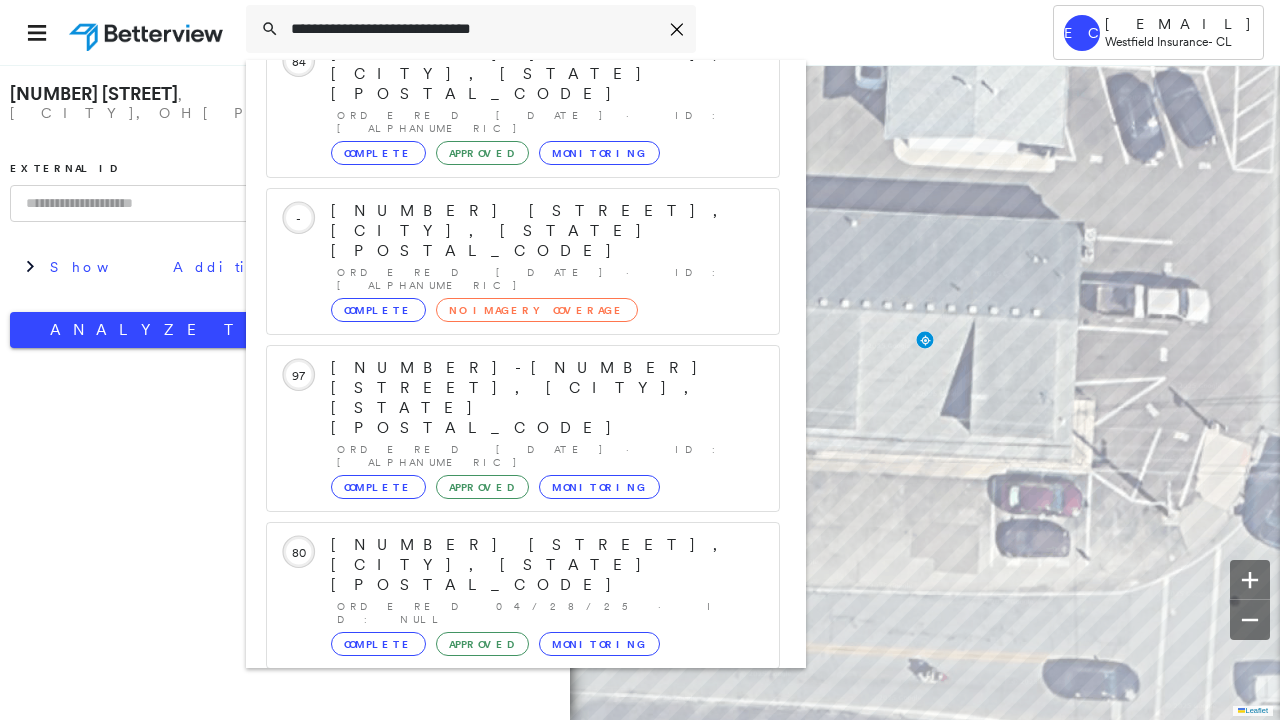 scroll, scrollTop: 206, scrollLeft: 0, axis: vertical 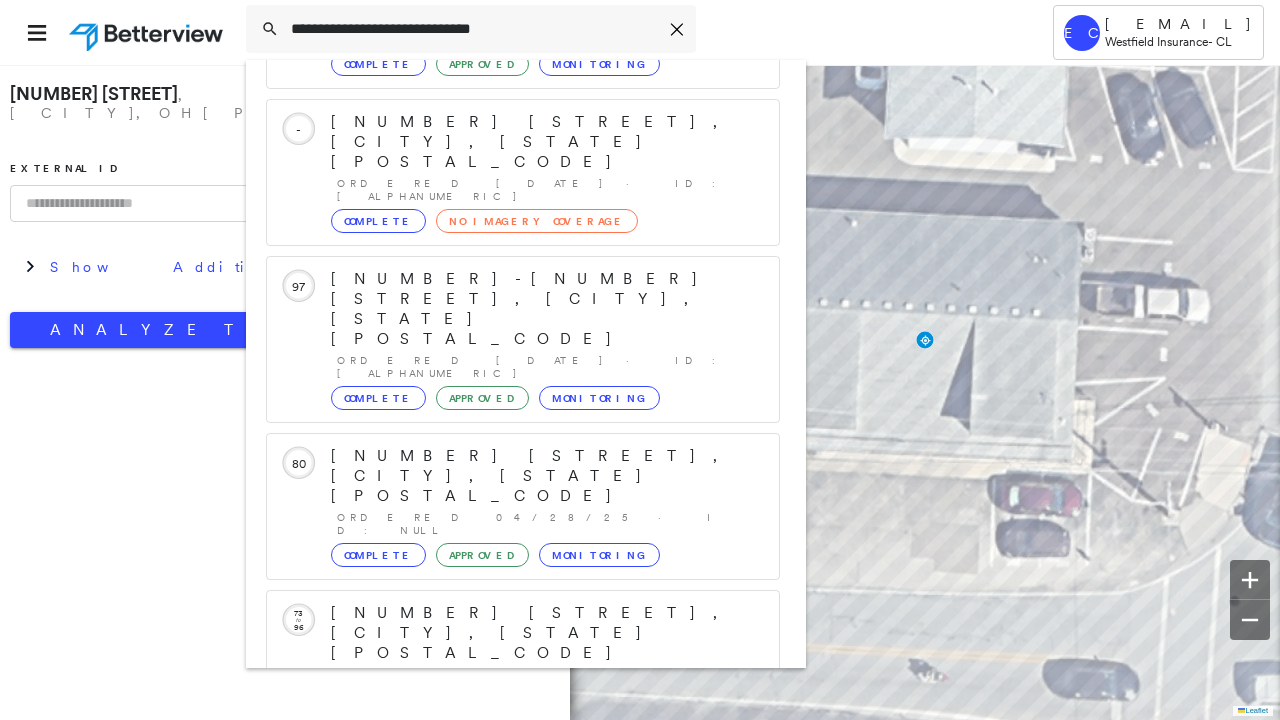 click 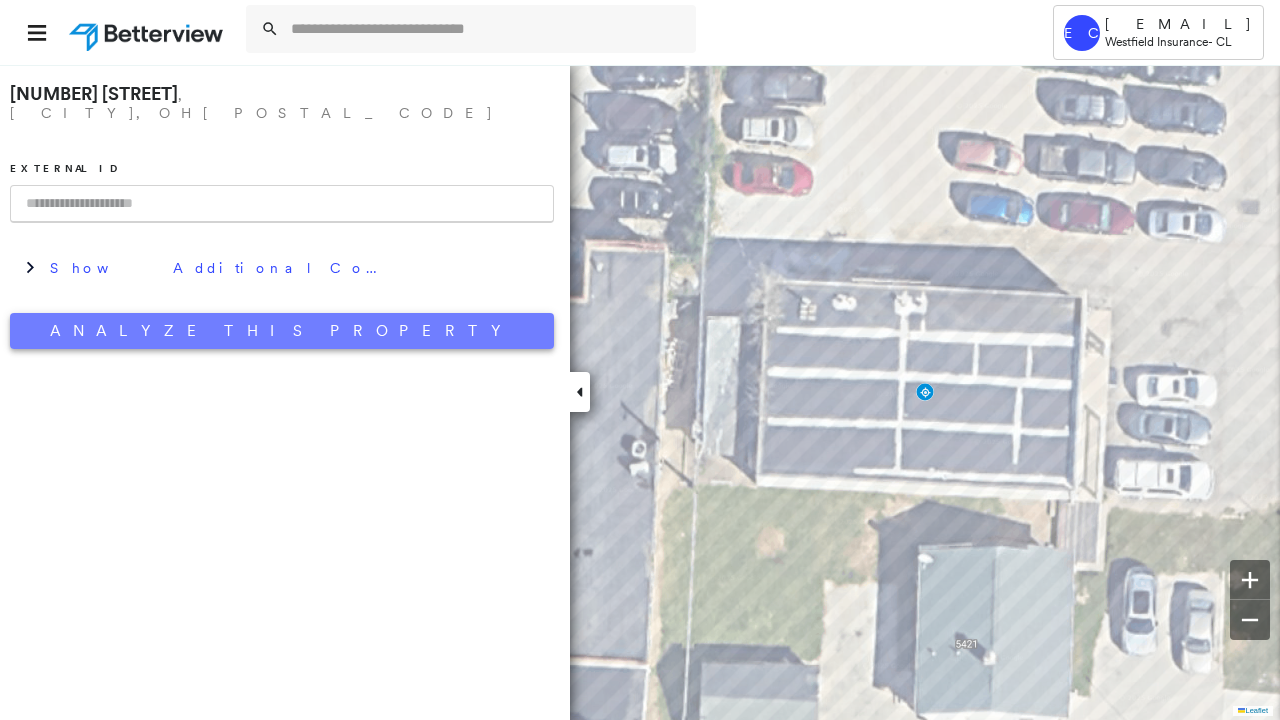 click on "Analyze This Property" at bounding box center [282, 331] 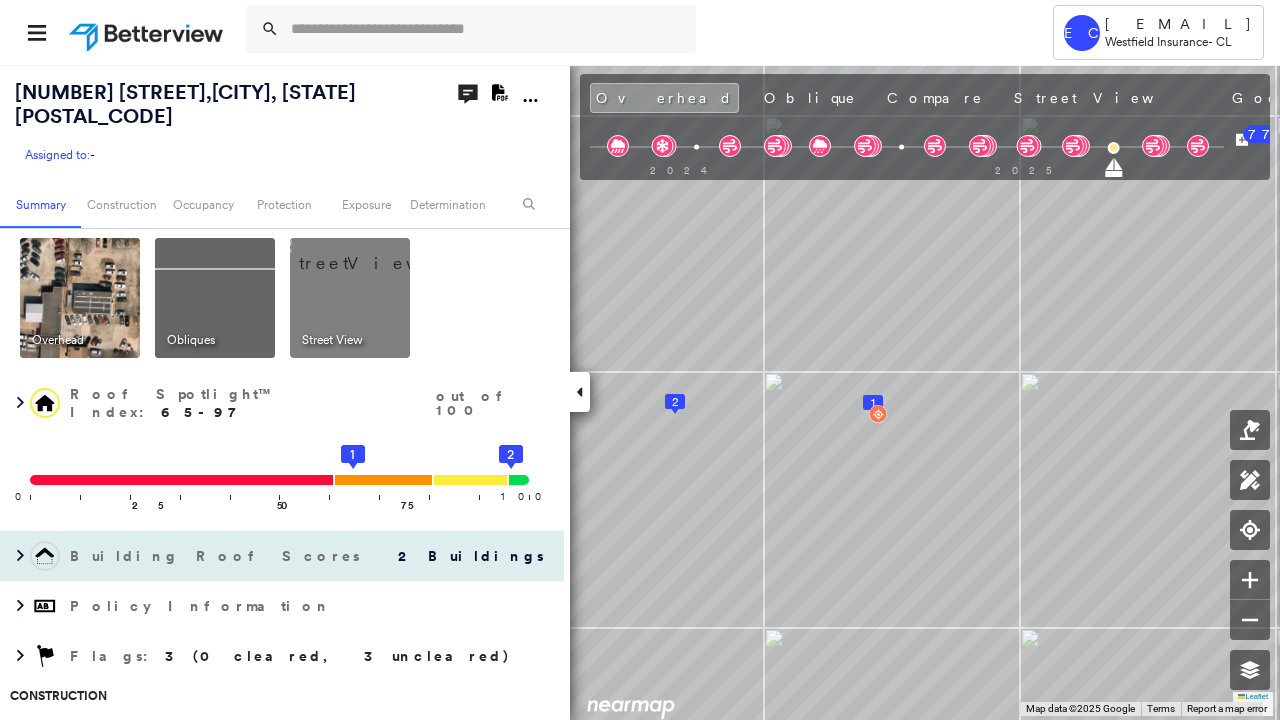 scroll, scrollTop: 0, scrollLeft: 0, axis: both 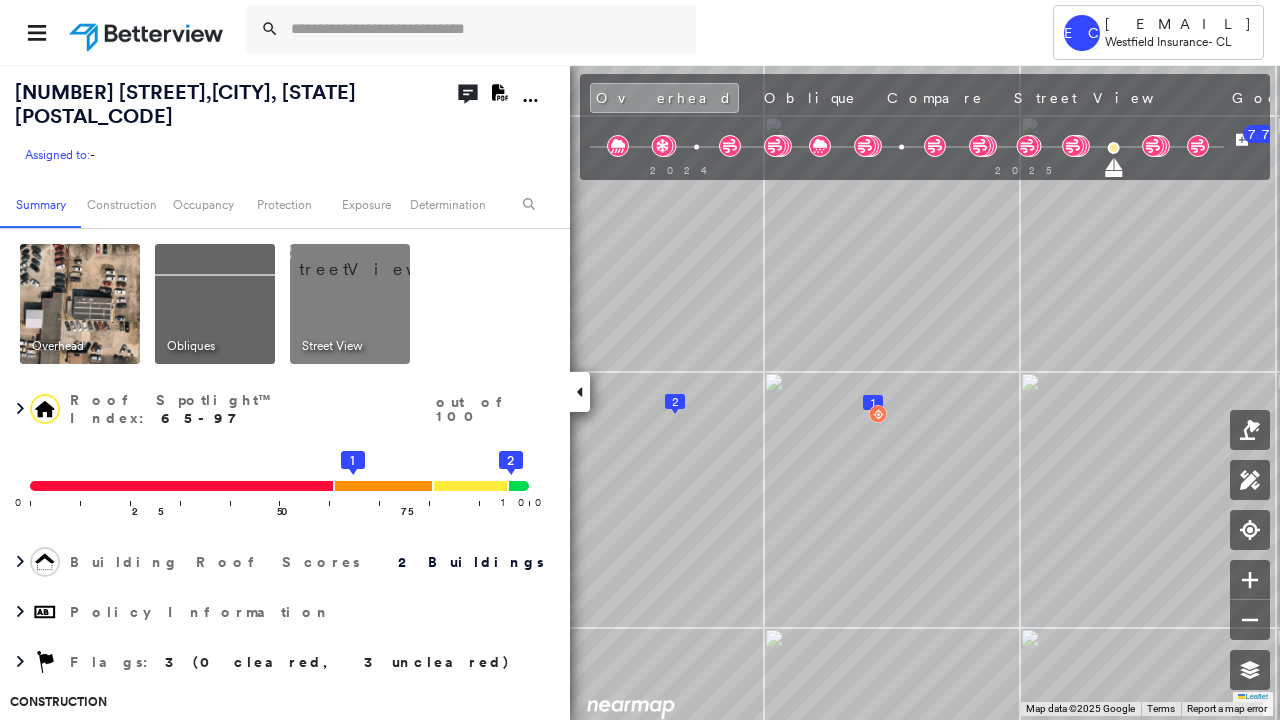 click on "Download PDF Report" 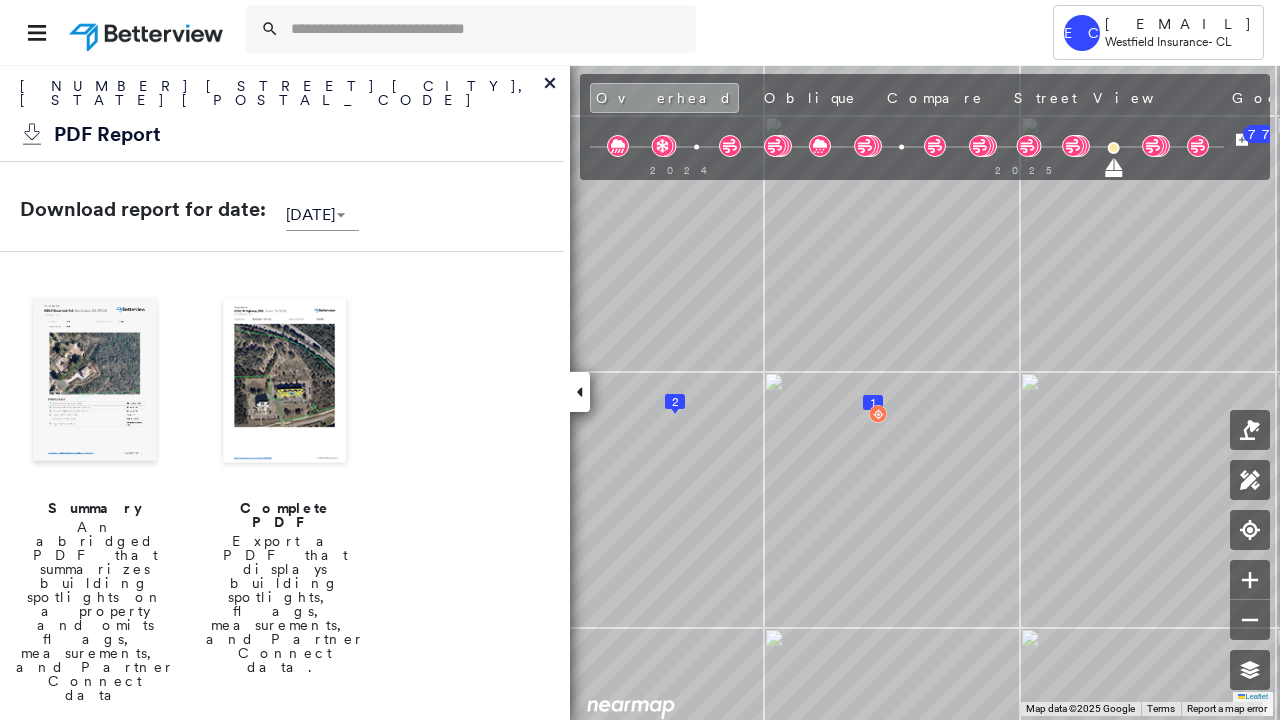 click on "Complete PDF" at bounding box center (285, 515) 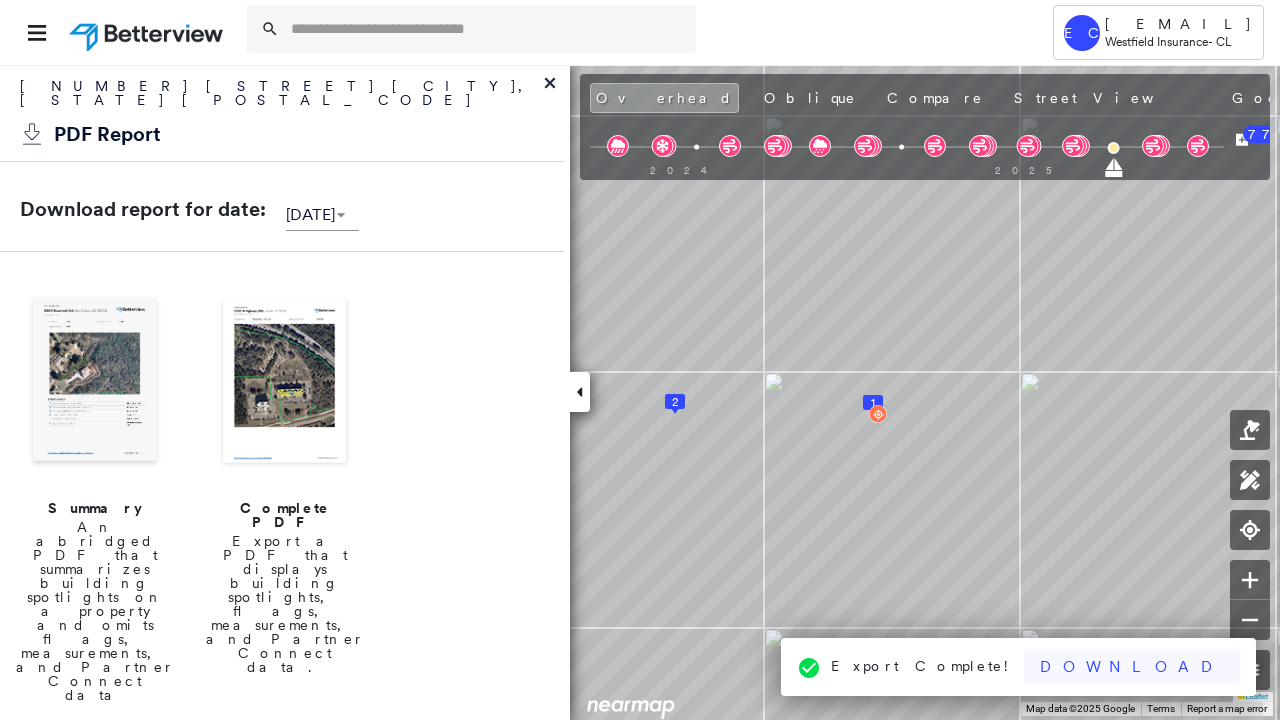 click on "Download" at bounding box center [1132, 667] 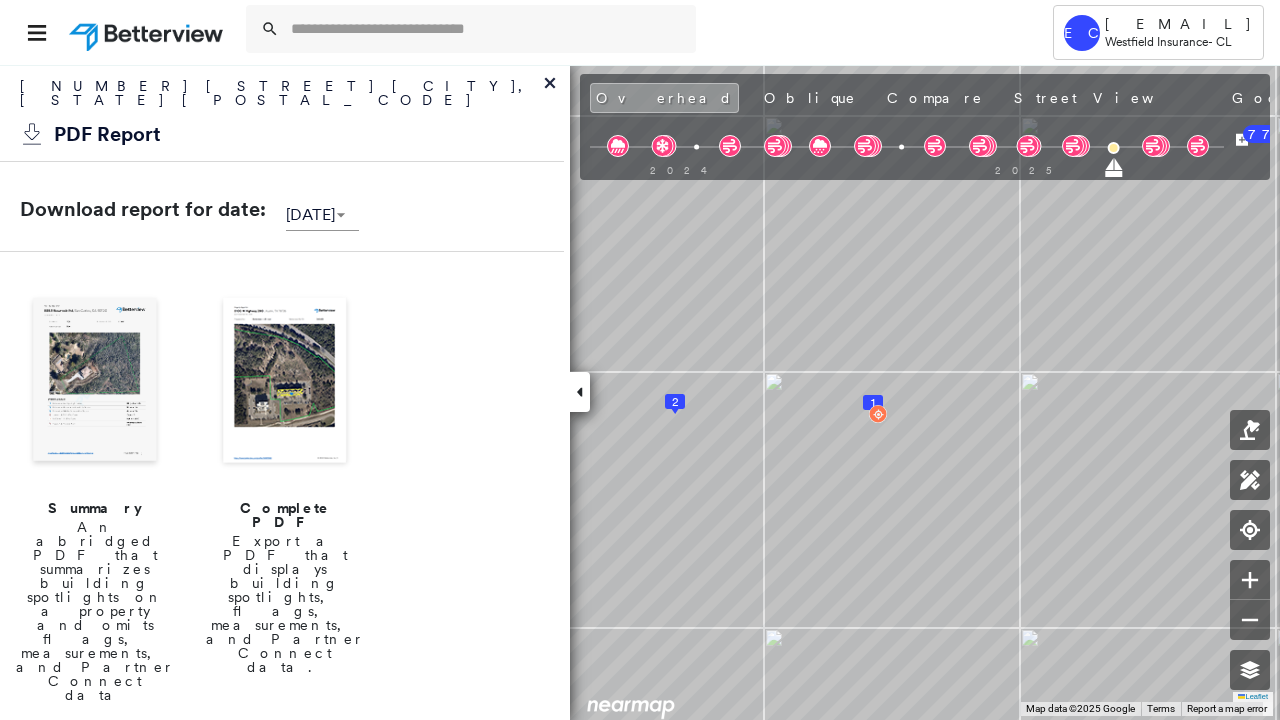 scroll, scrollTop: 0, scrollLeft: 0, axis: both 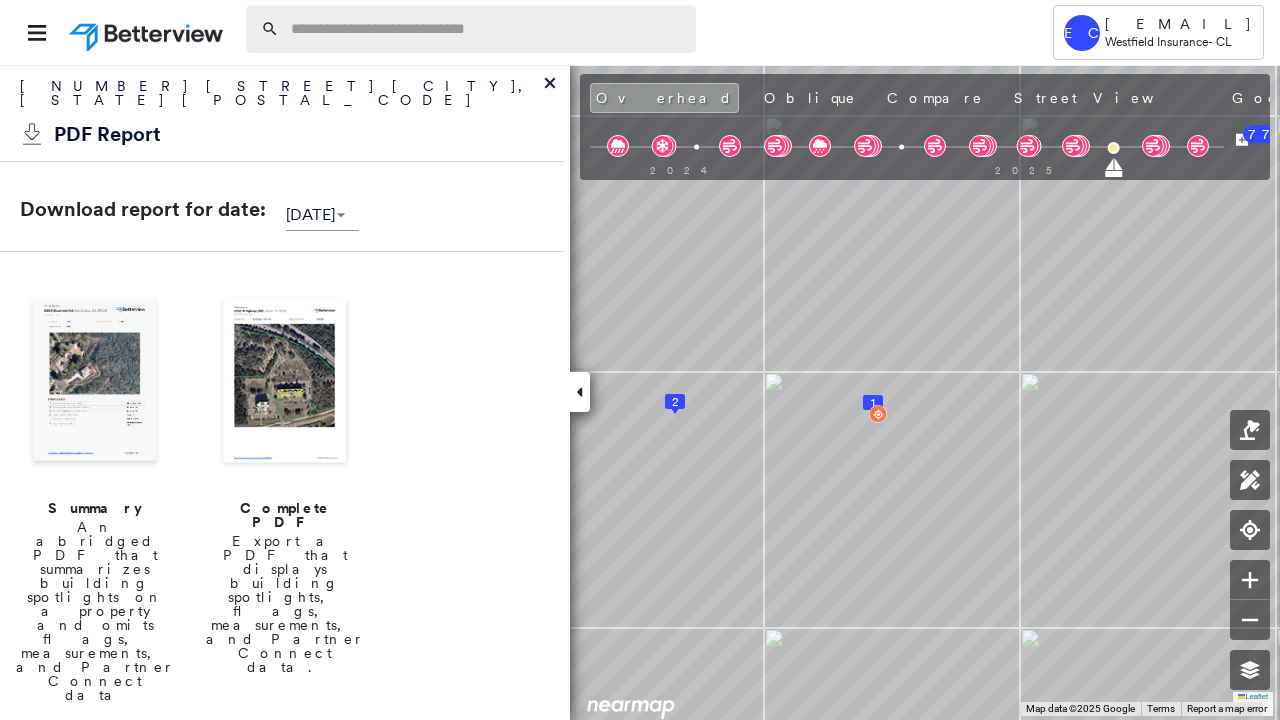 click at bounding box center [487, 29] 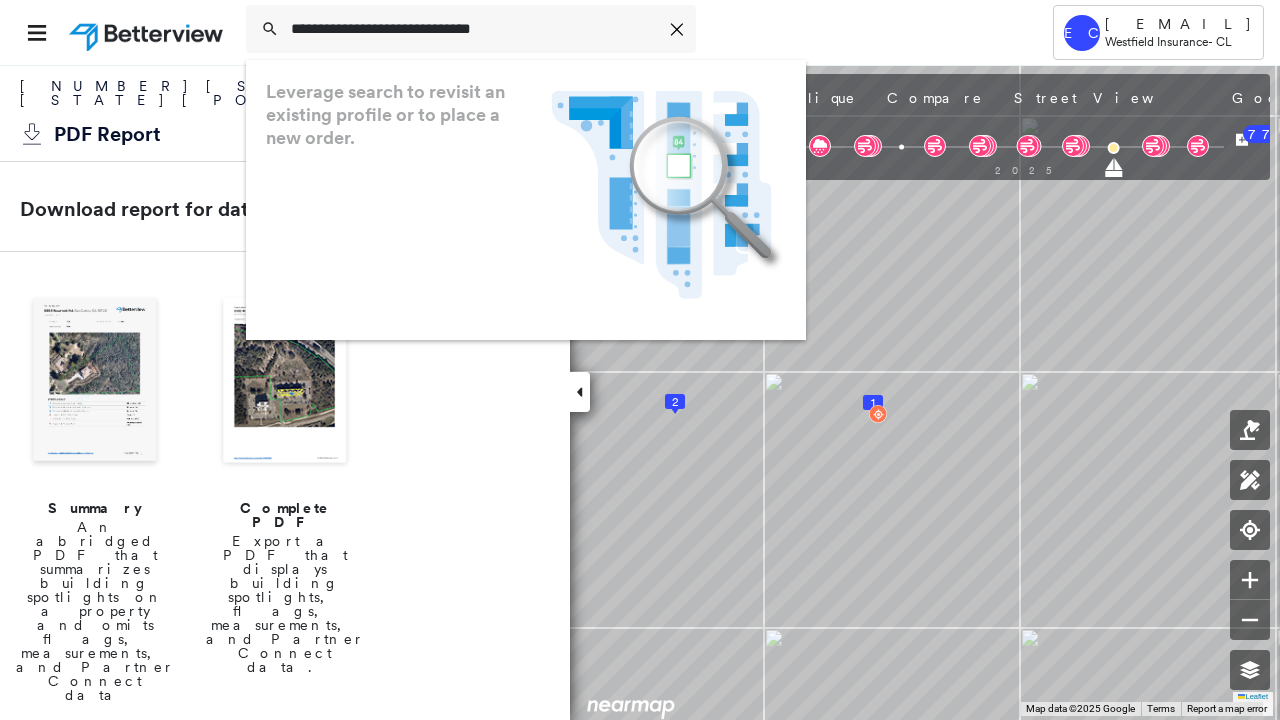 type on "**********" 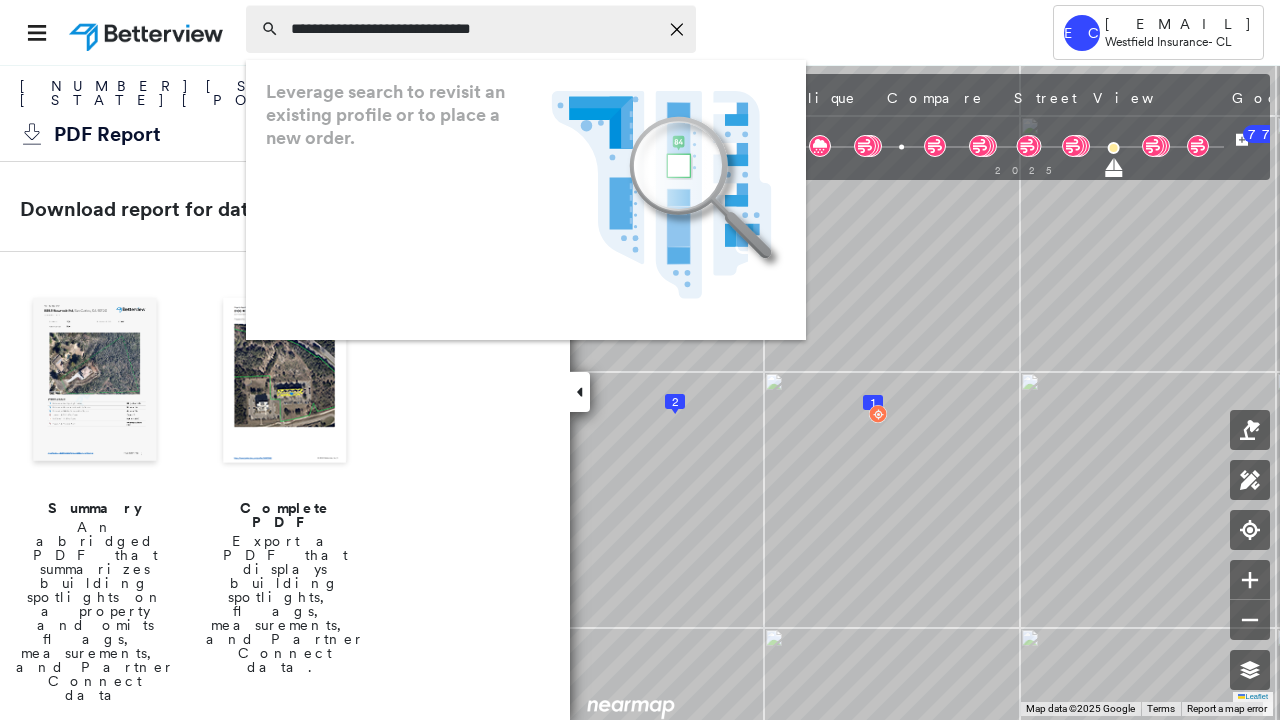 click on "**********" at bounding box center [474, 29] 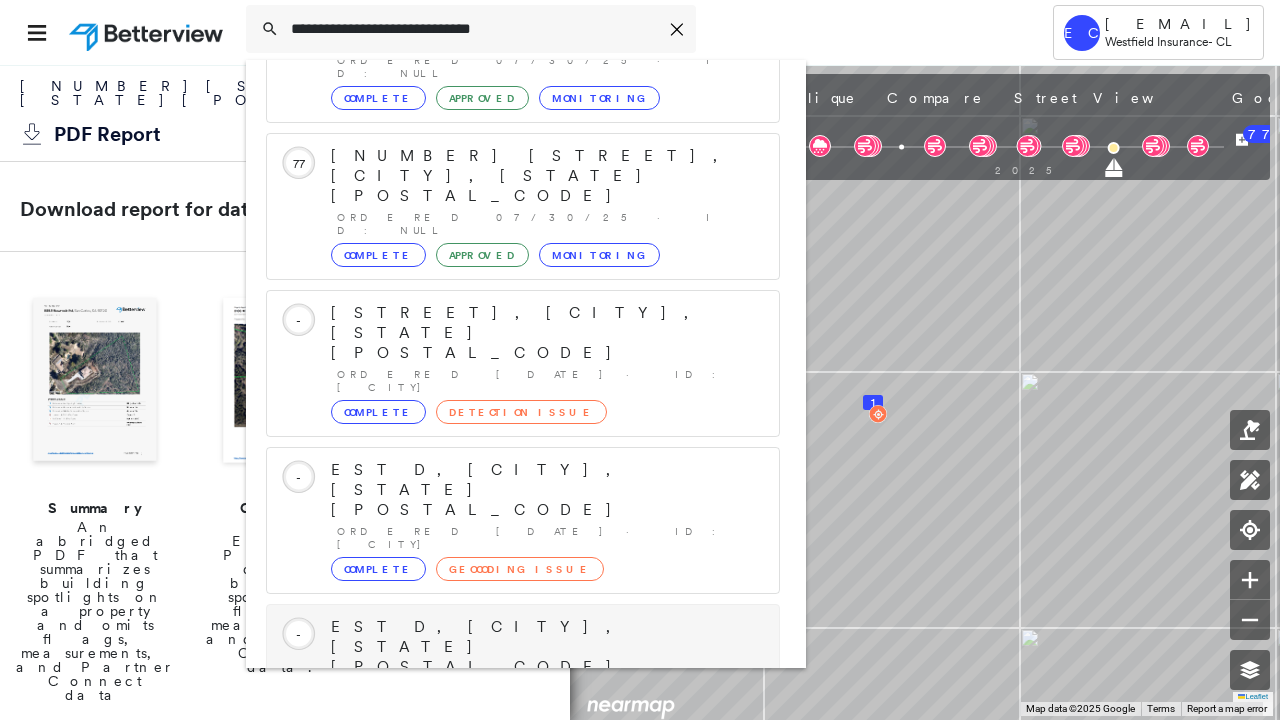 scroll, scrollTop: 206, scrollLeft: 0, axis: vertical 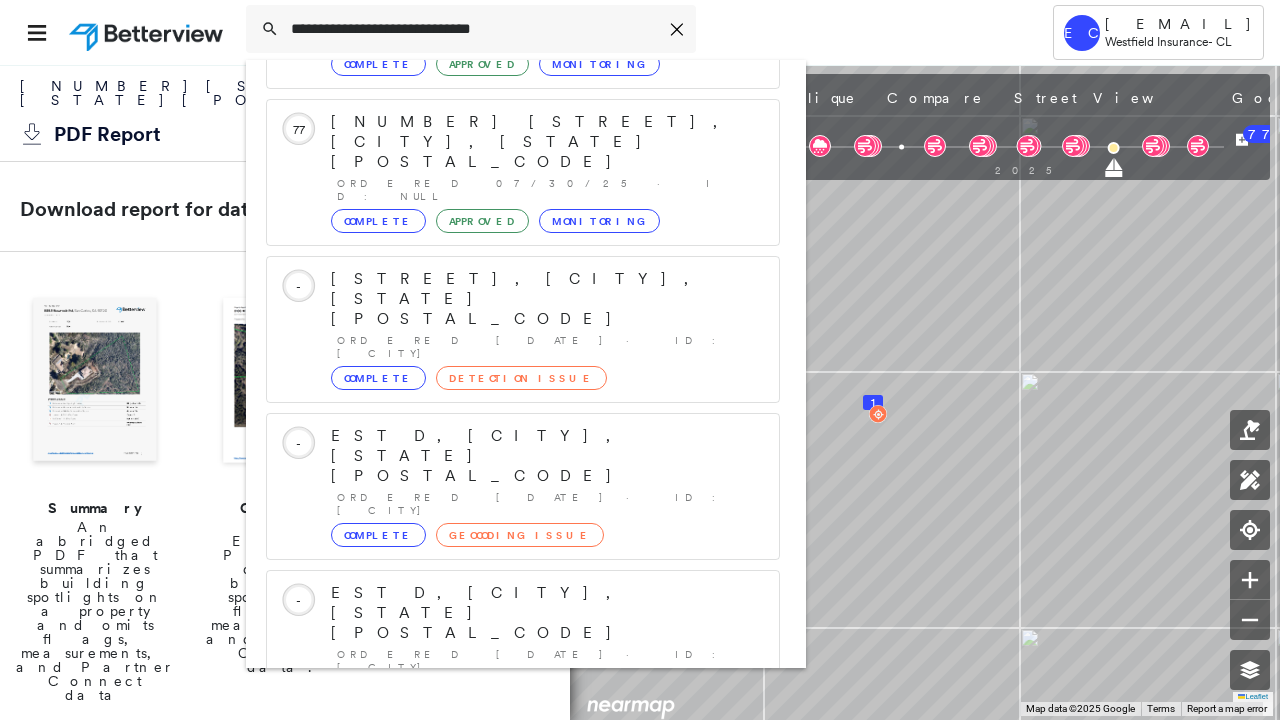 click 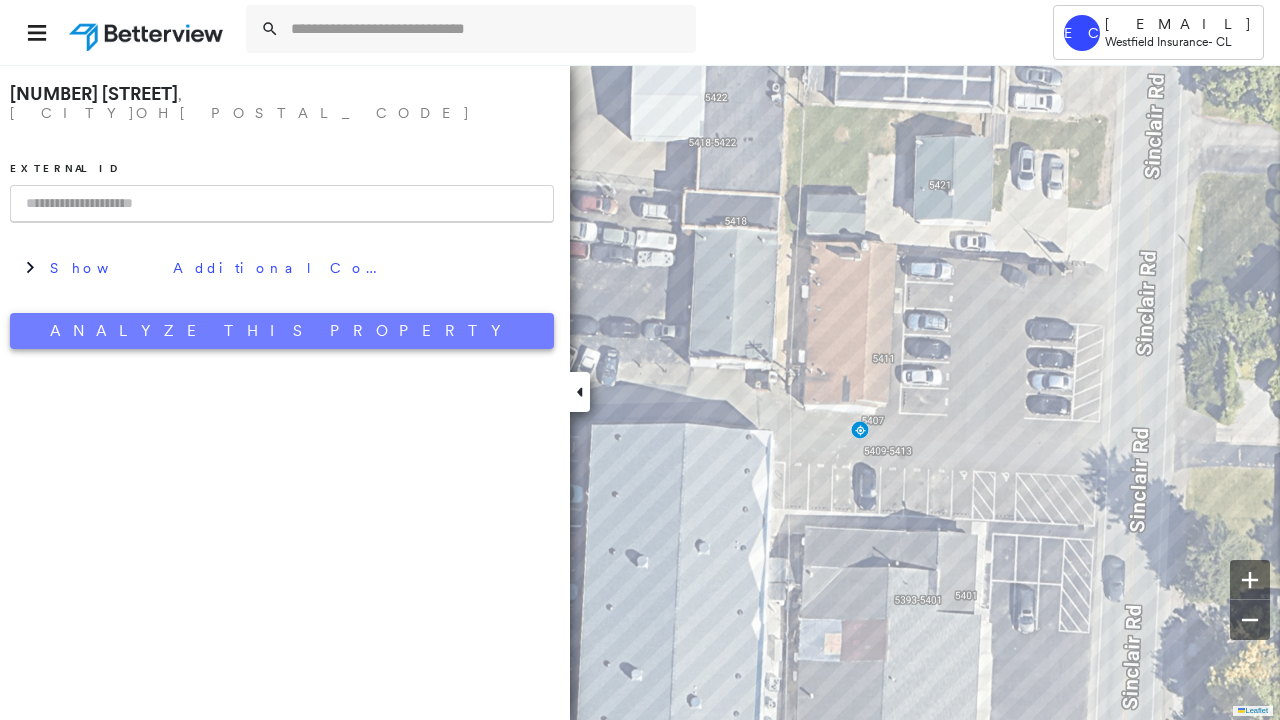 click on "Analyze This Property" at bounding box center (282, 331) 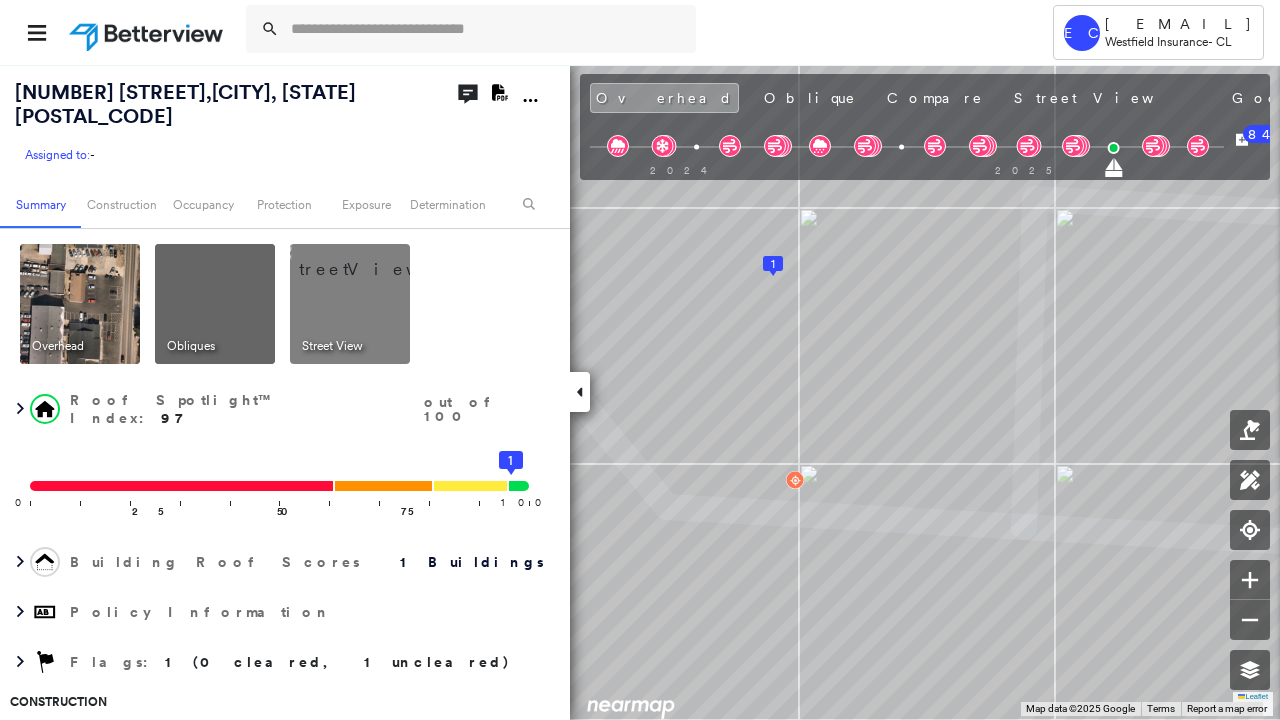 click on "Download PDF Report" 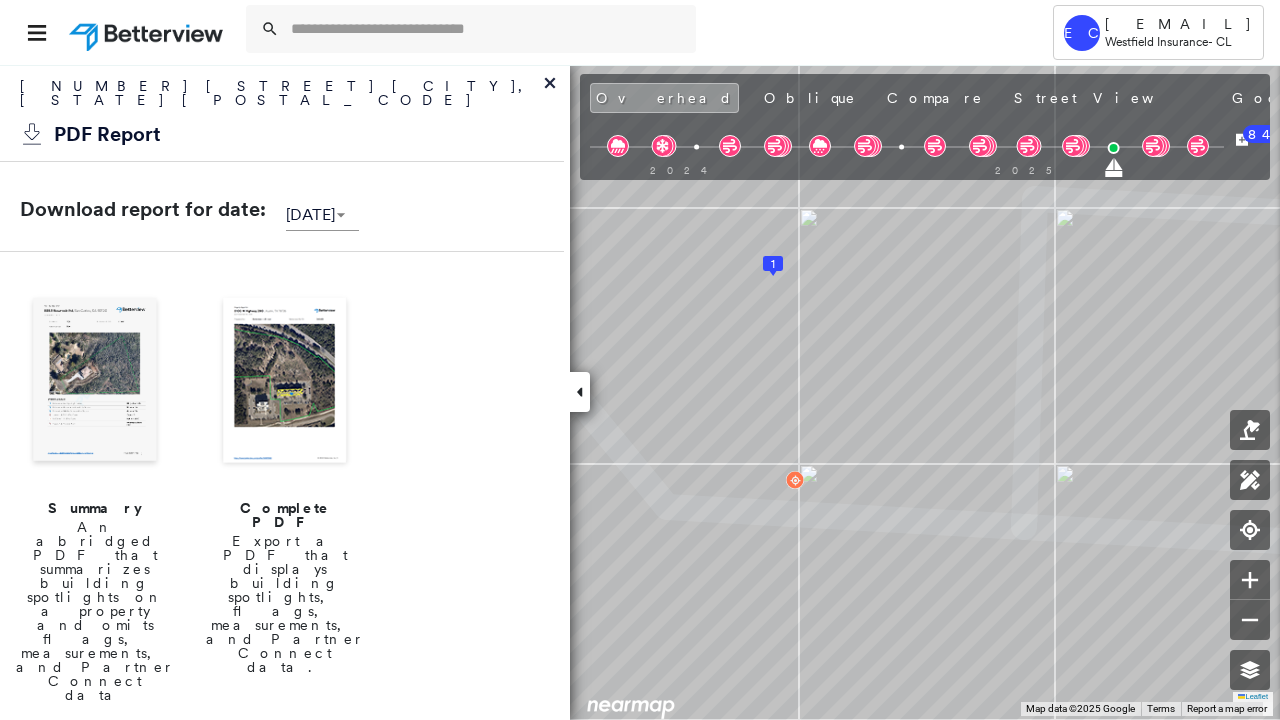 click on "Complete PDF" at bounding box center [285, 515] 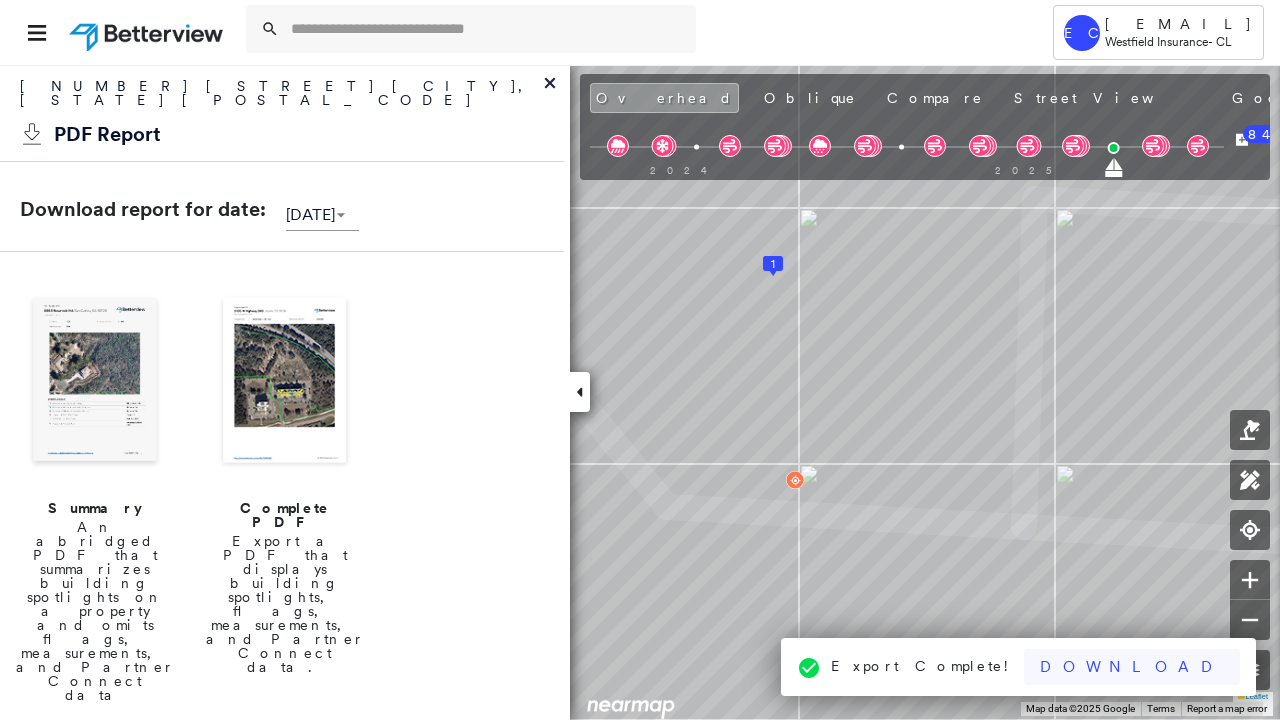 click on "Download" at bounding box center (1132, 667) 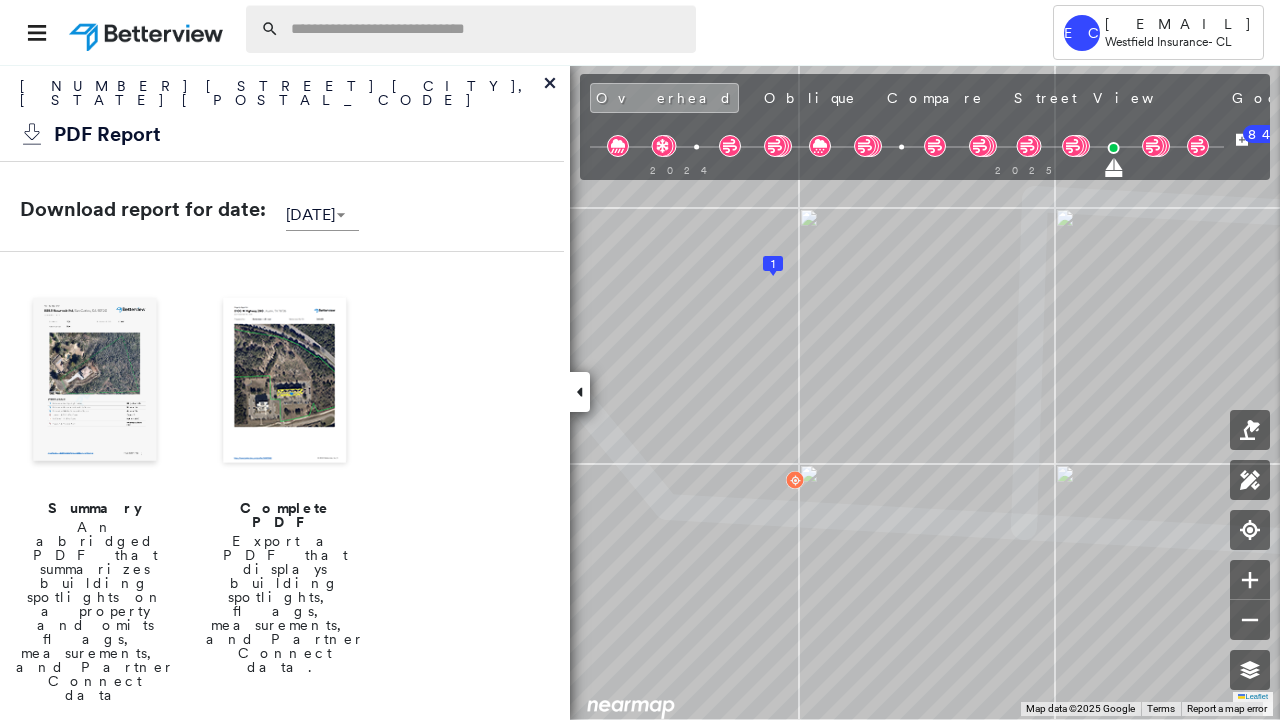 click at bounding box center (487, 29) 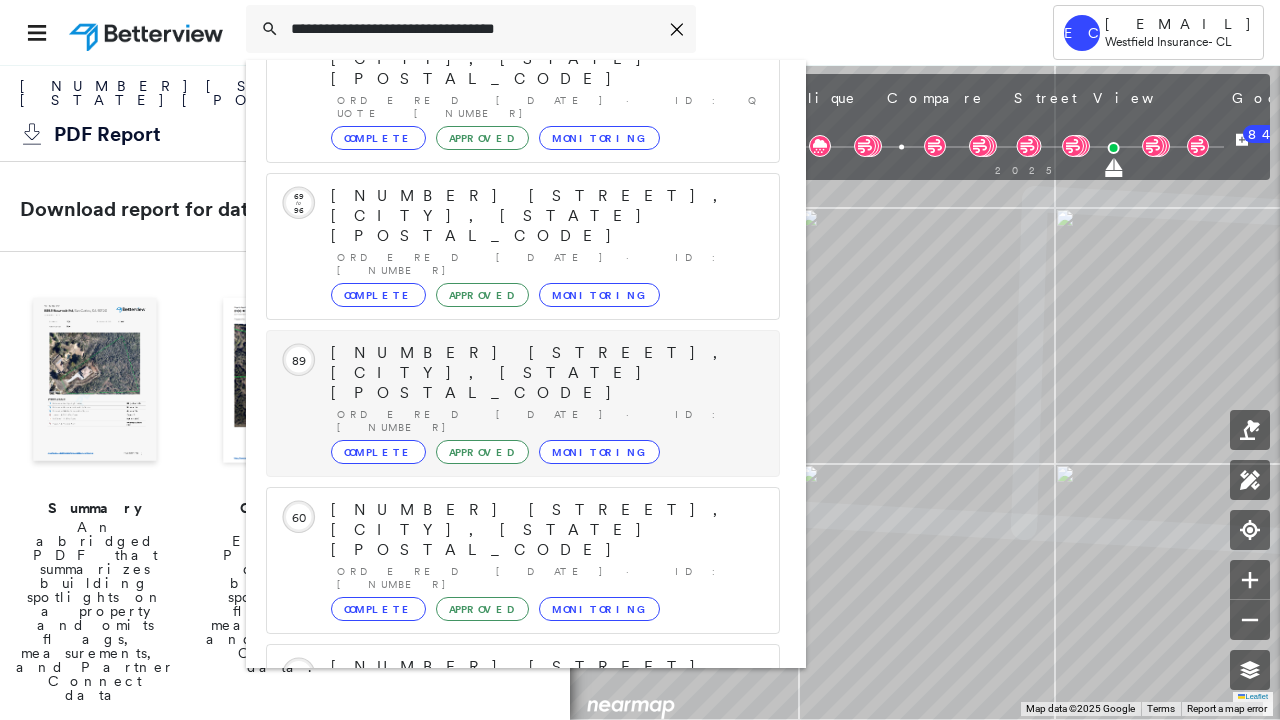 scroll, scrollTop: 270, scrollLeft: 0, axis: vertical 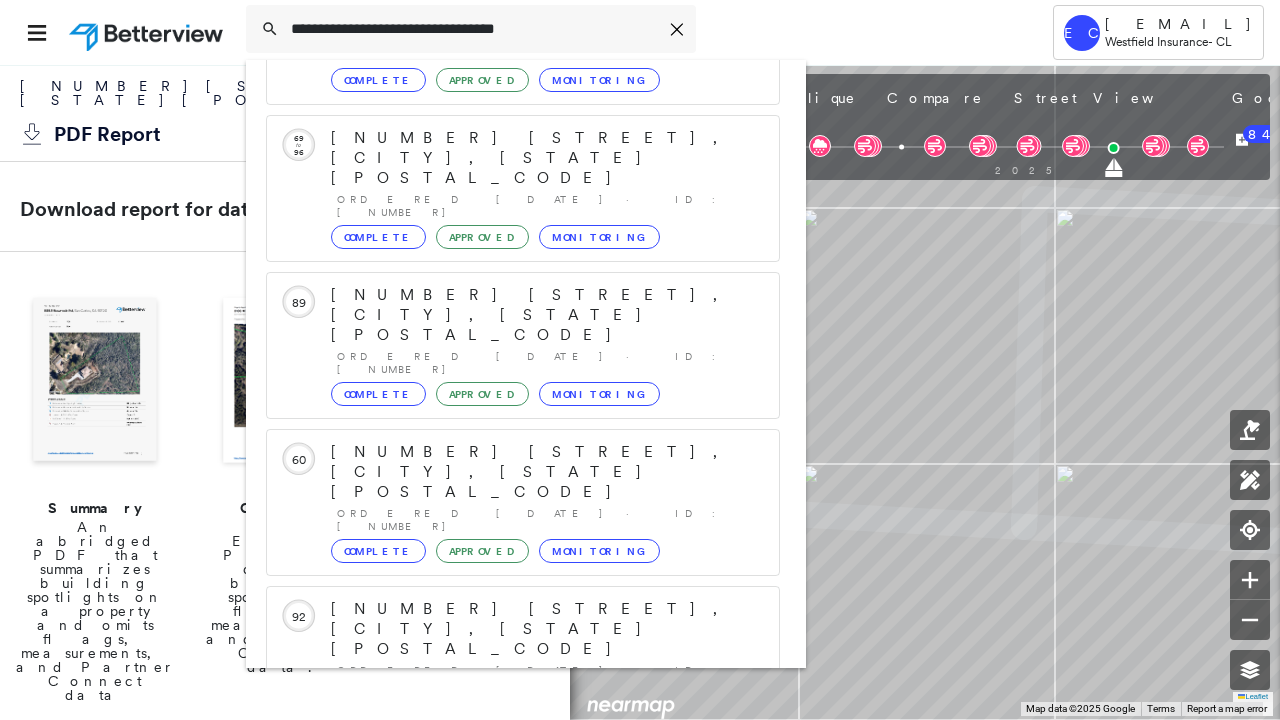 type on "**********" 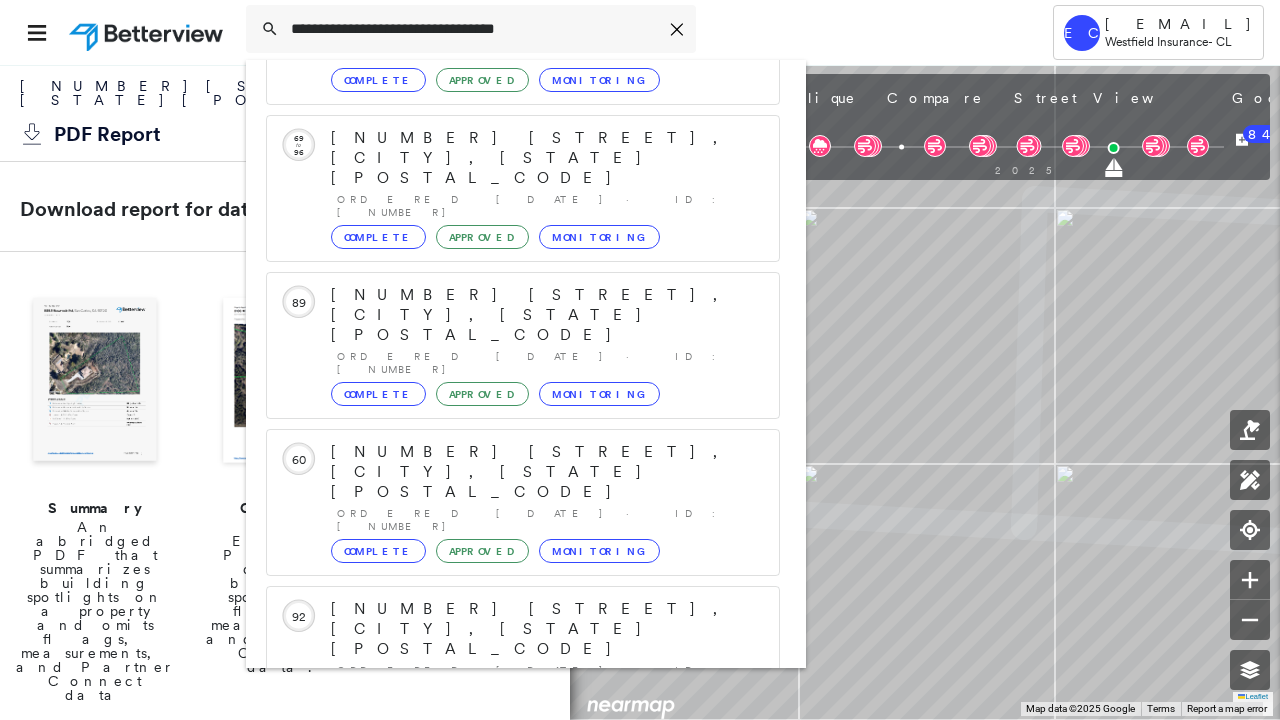 click 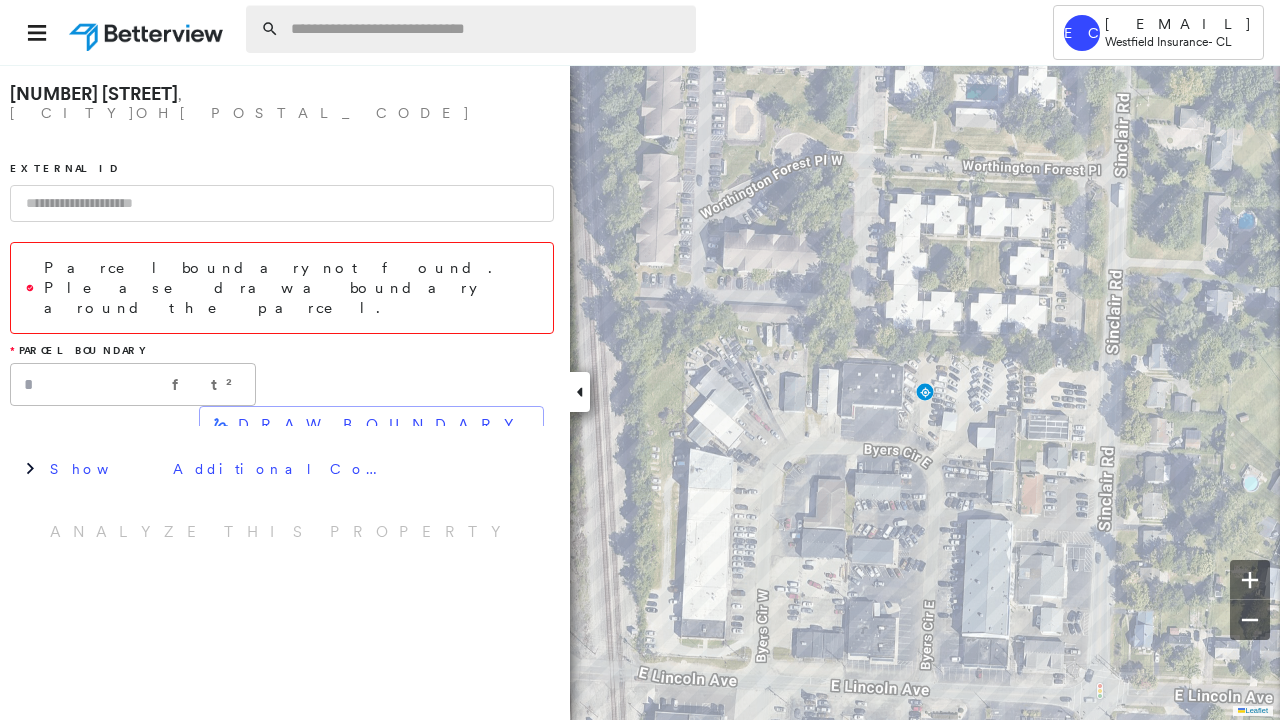 click at bounding box center [487, 29] 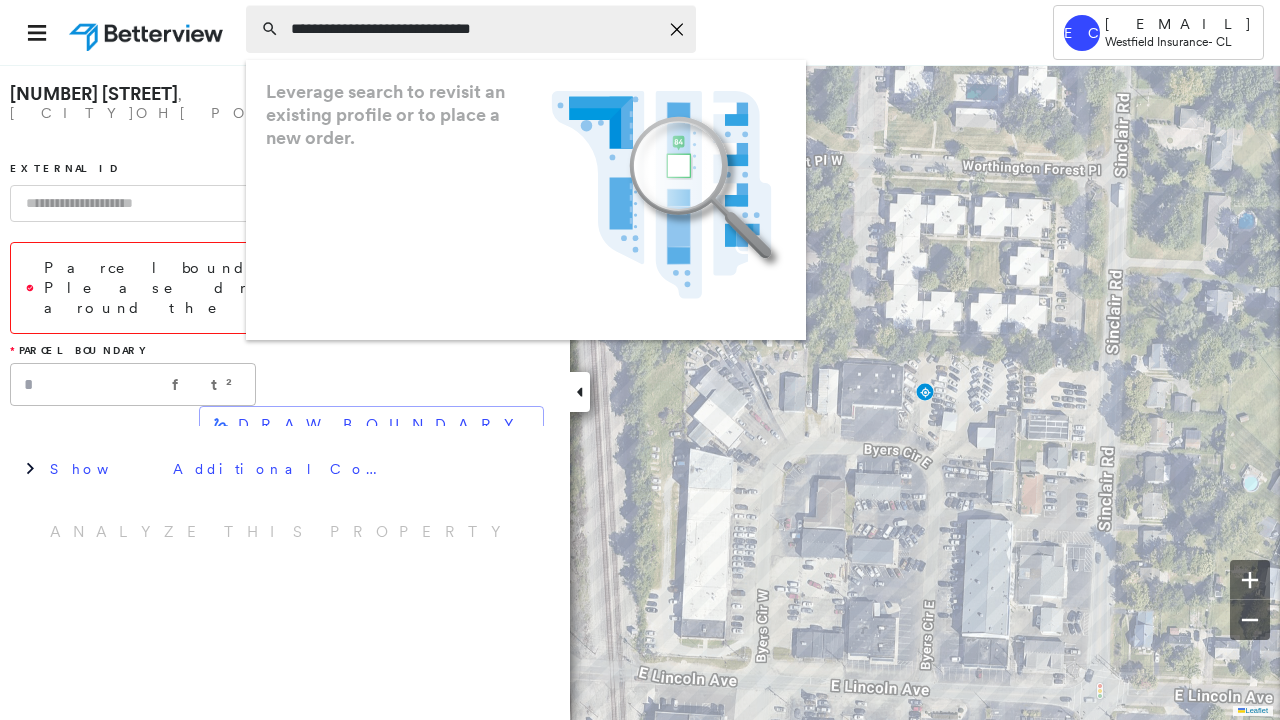 type on "**********" 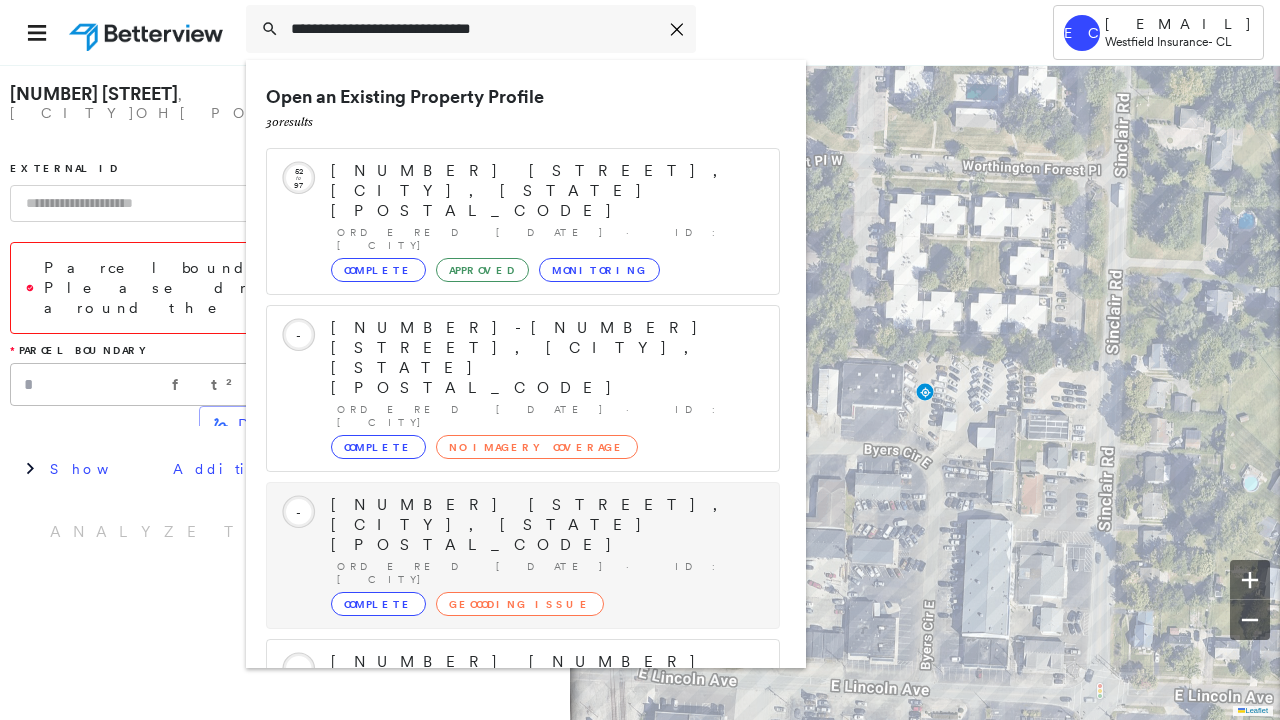 scroll, scrollTop: 206, scrollLeft: 0, axis: vertical 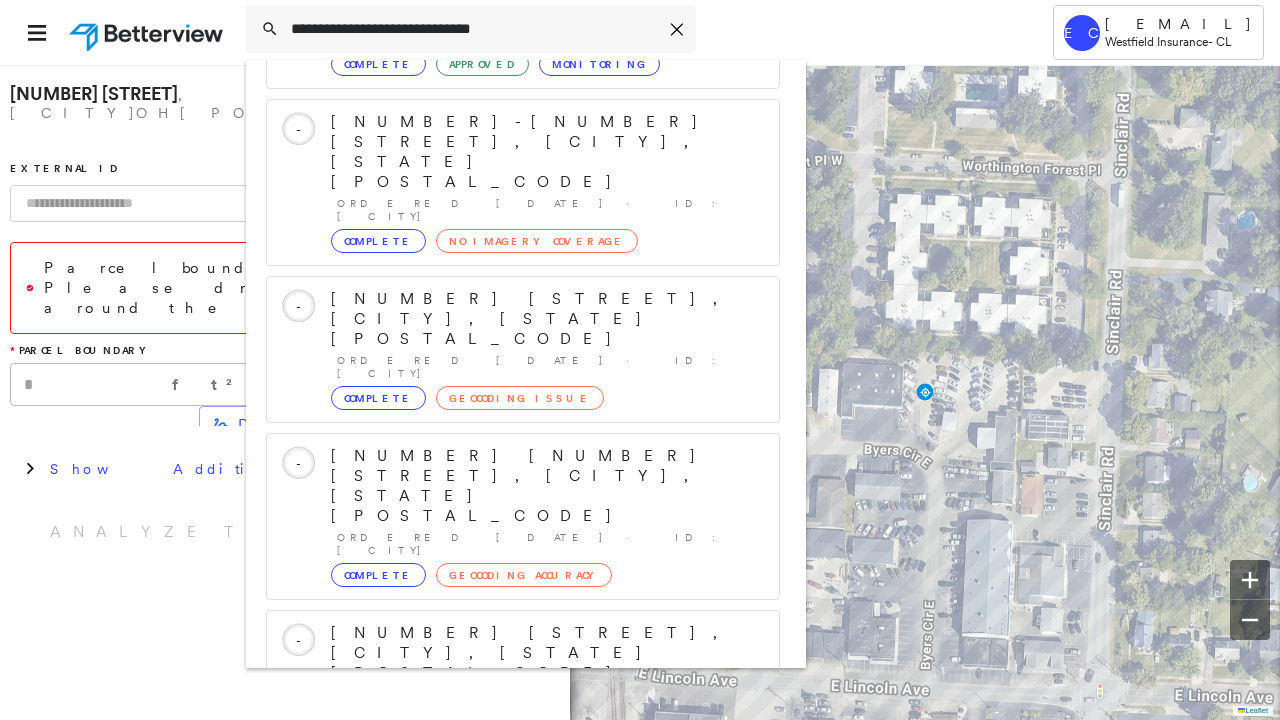 click on "5385 Sinclair Rd, Columbus, OH 43229" at bounding box center [501, 945] 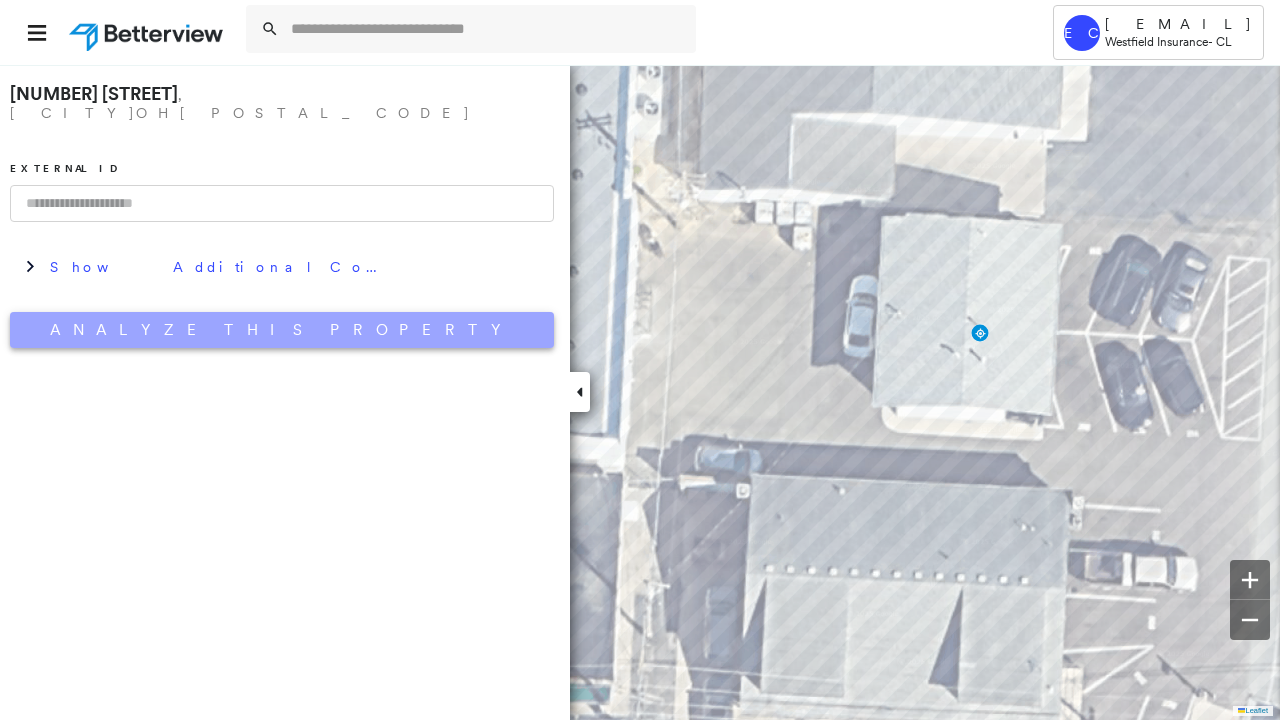click on "Analyze This Property" at bounding box center (282, 330) 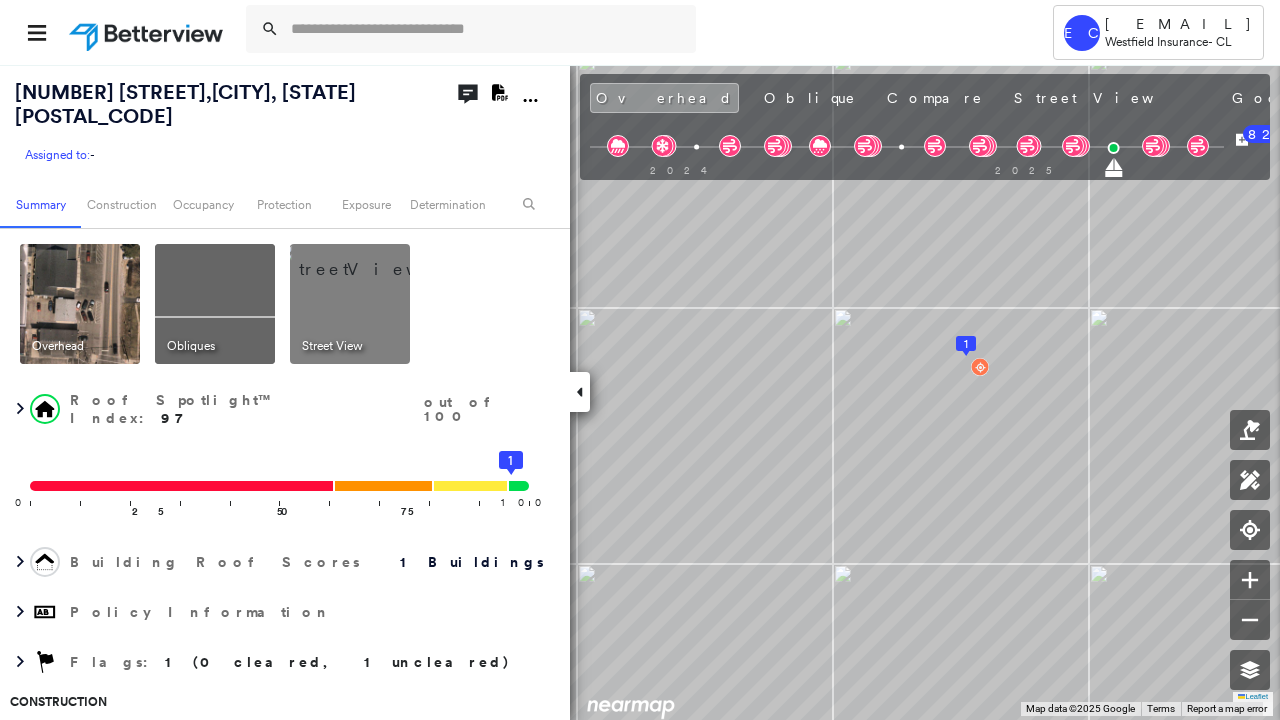 click on "Download PDF Report" 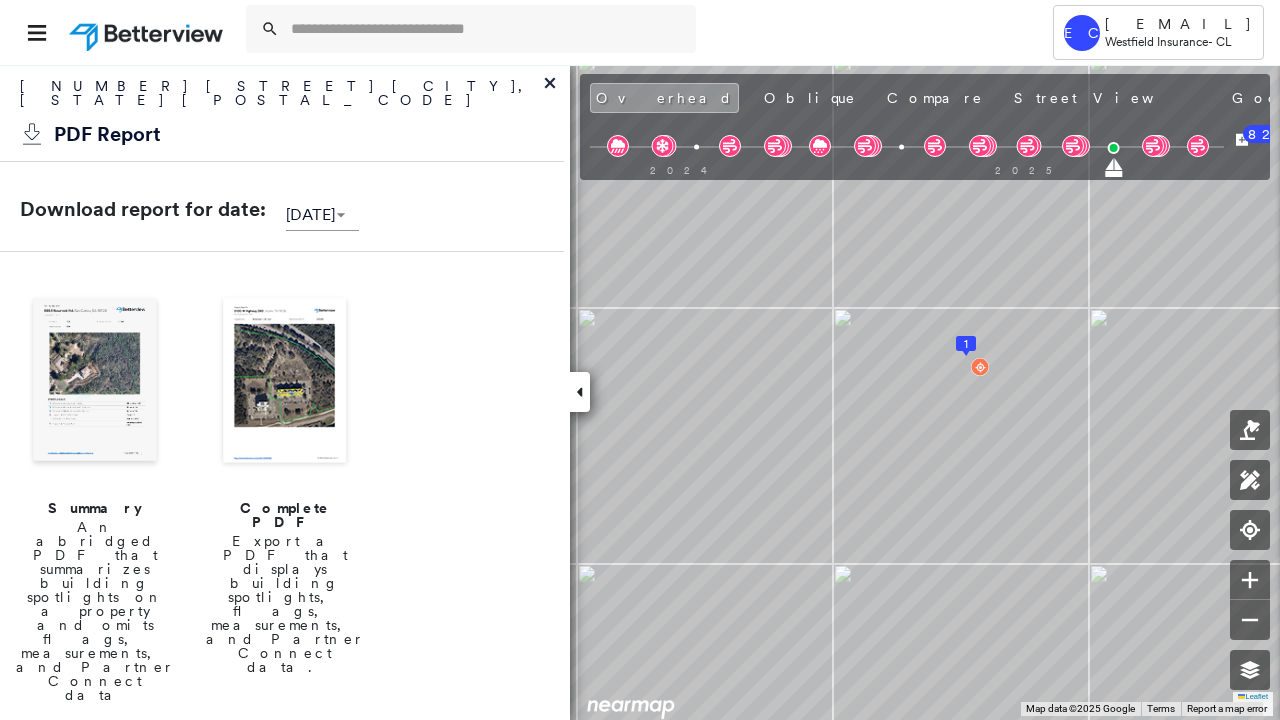 click on "Complete PDF" at bounding box center (285, 515) 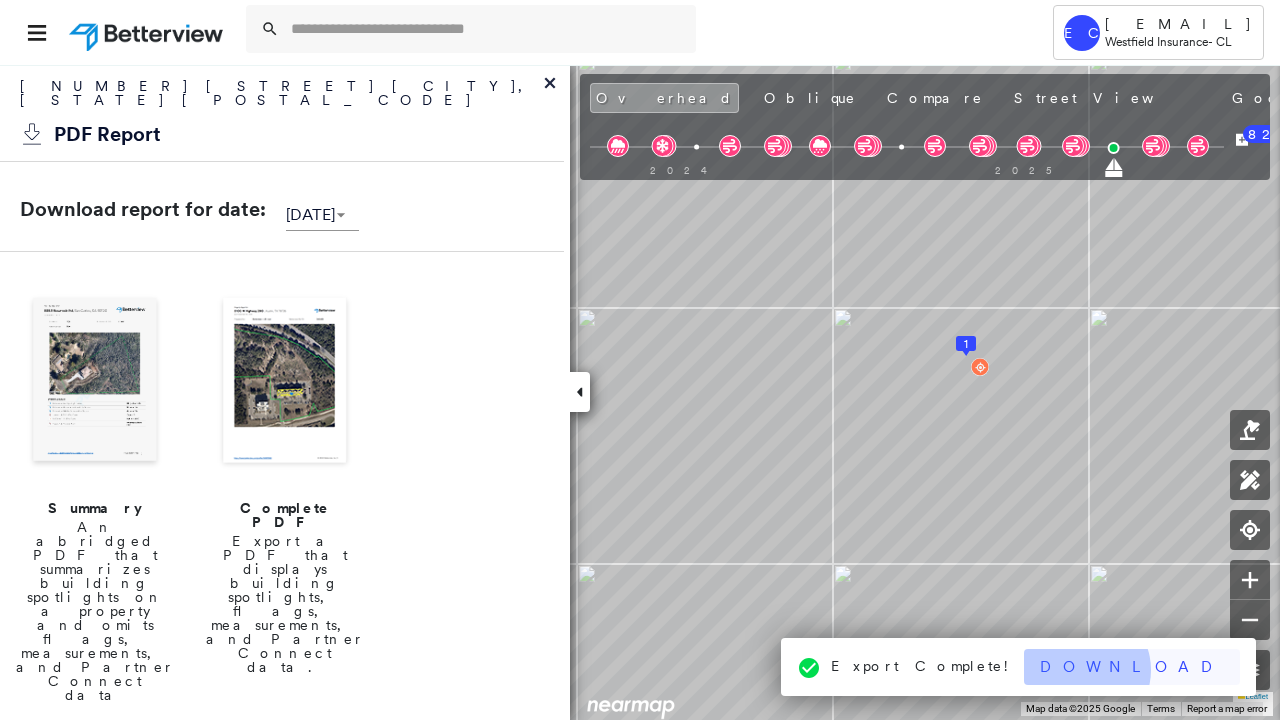 click on "Download" at bounding box center [1132, 667] 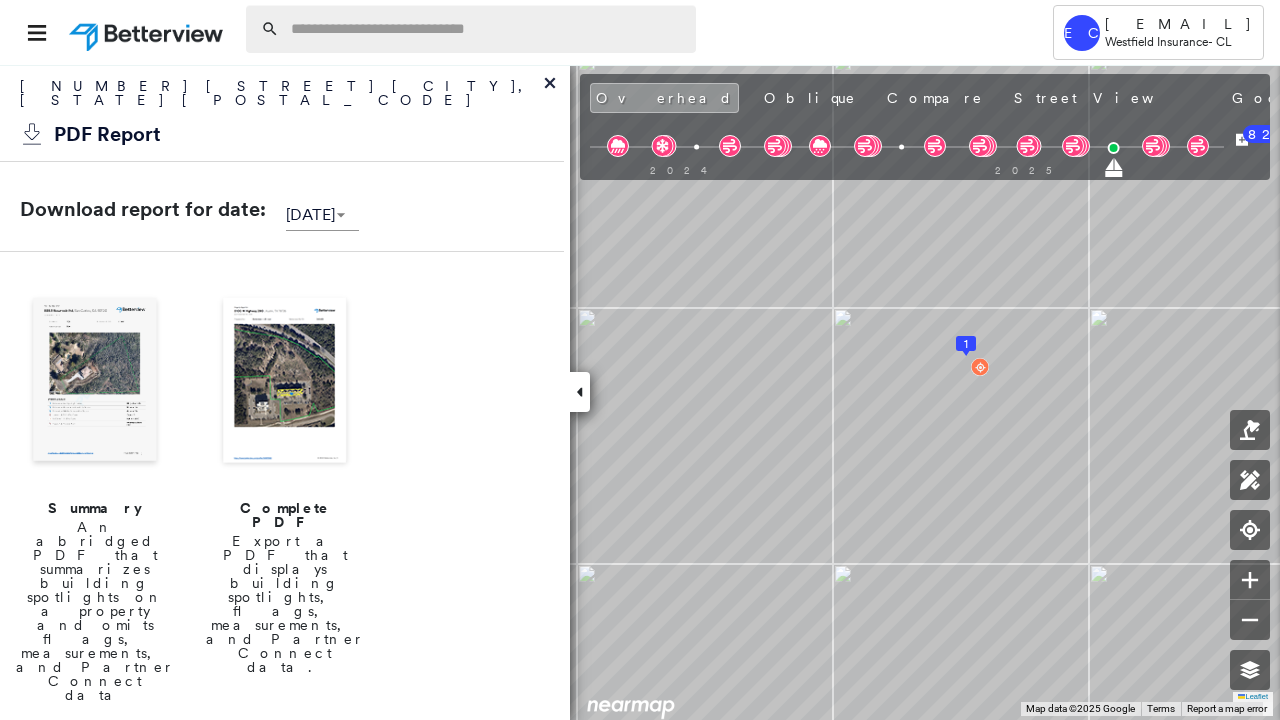 click at bounding box center (487, 29) 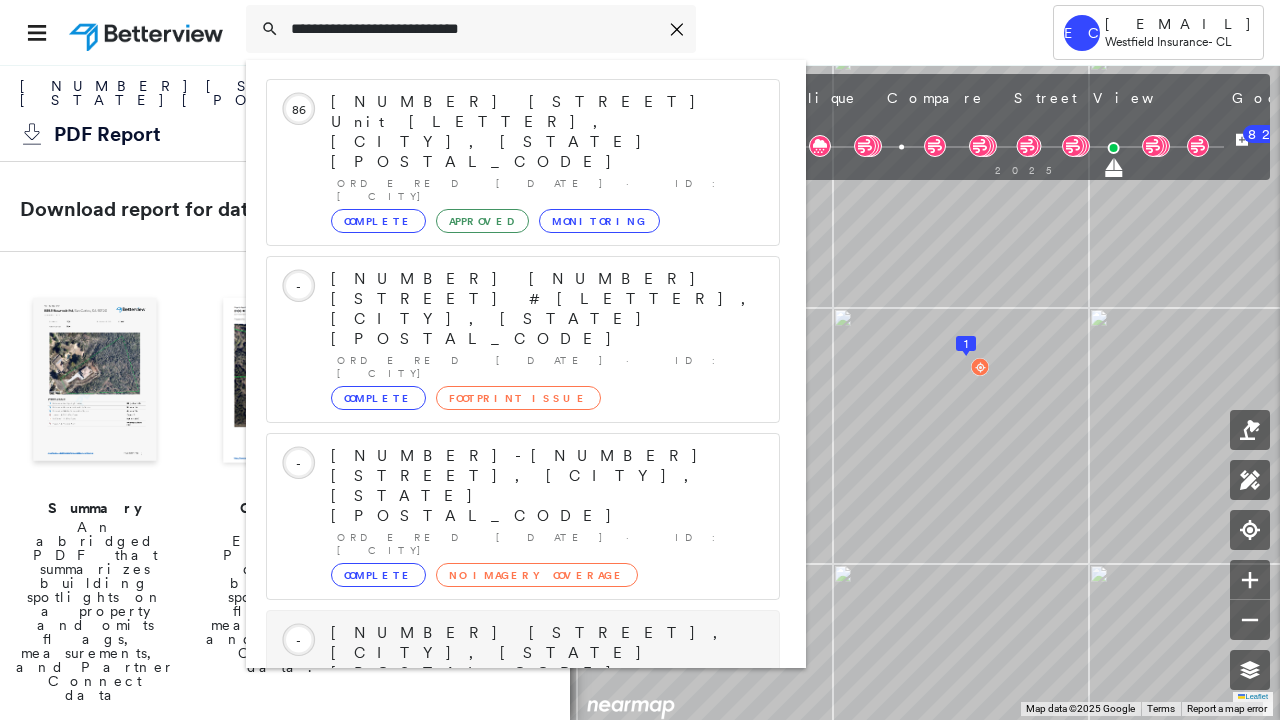 scroll, scrollTop: 206, scrollLeft: 0, axis: vertical 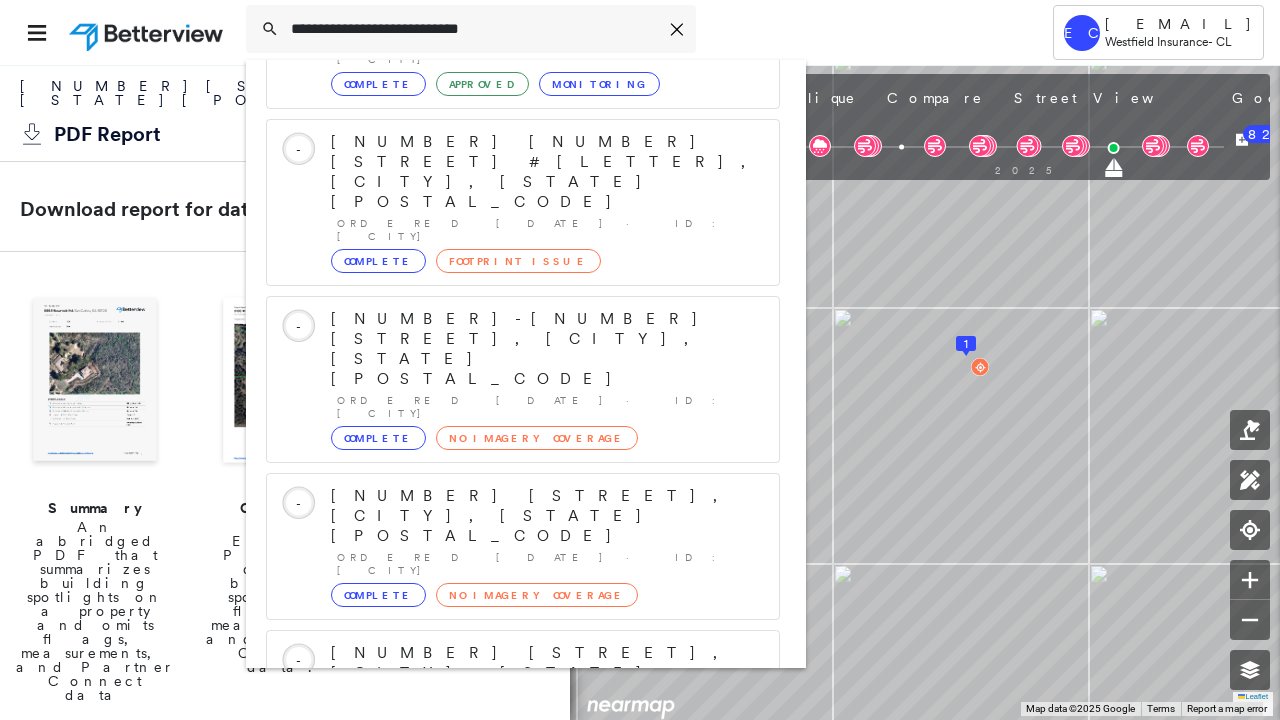 type on "**********" 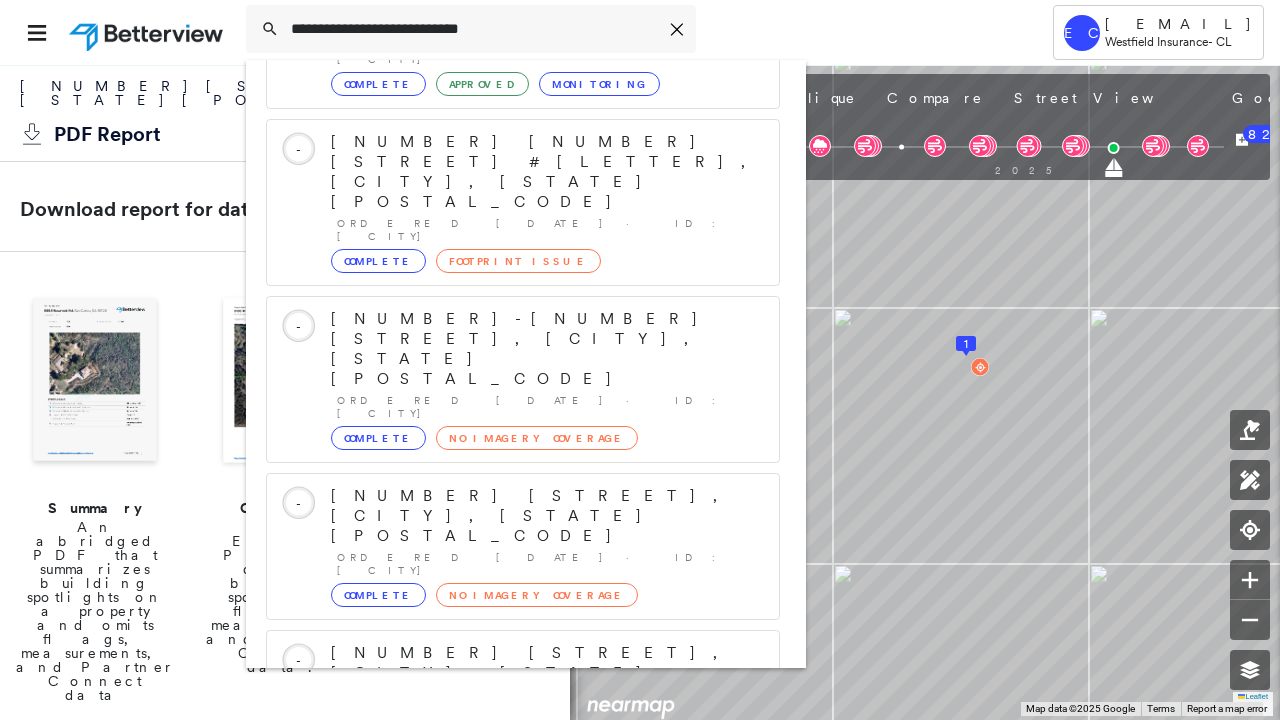 click 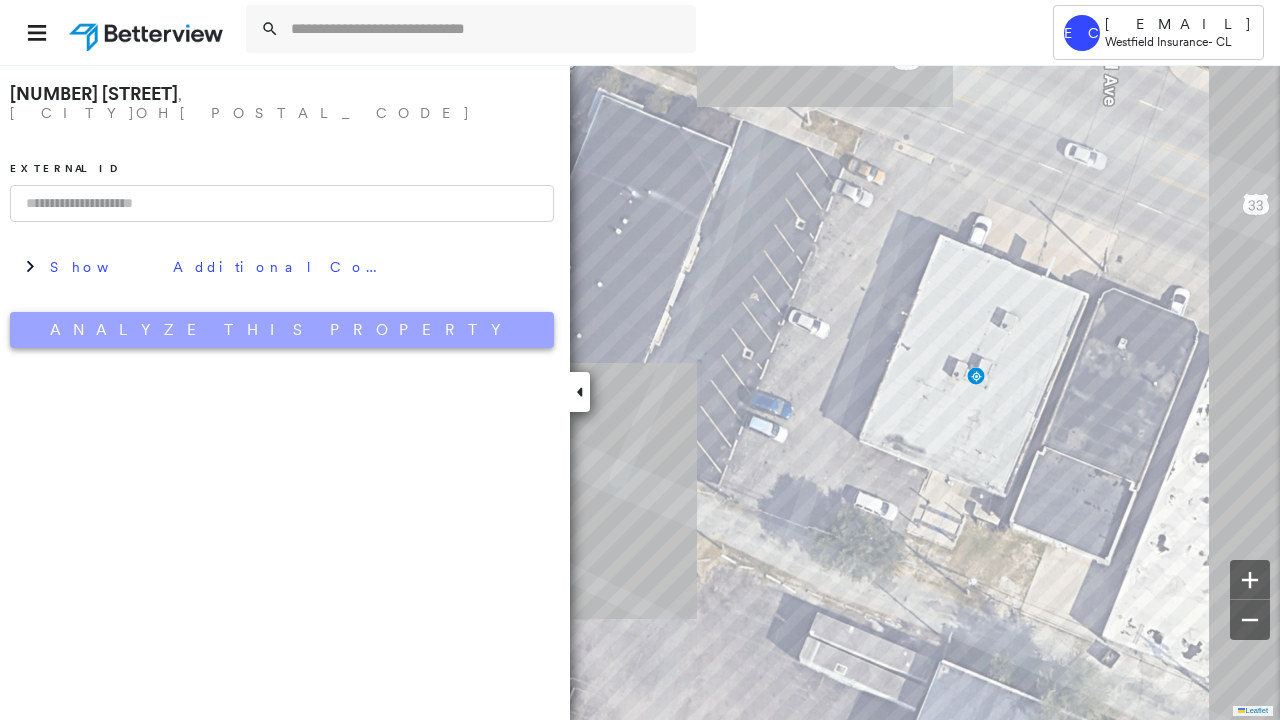 click on "Analyze This Property" at bounding box center [282, 330] 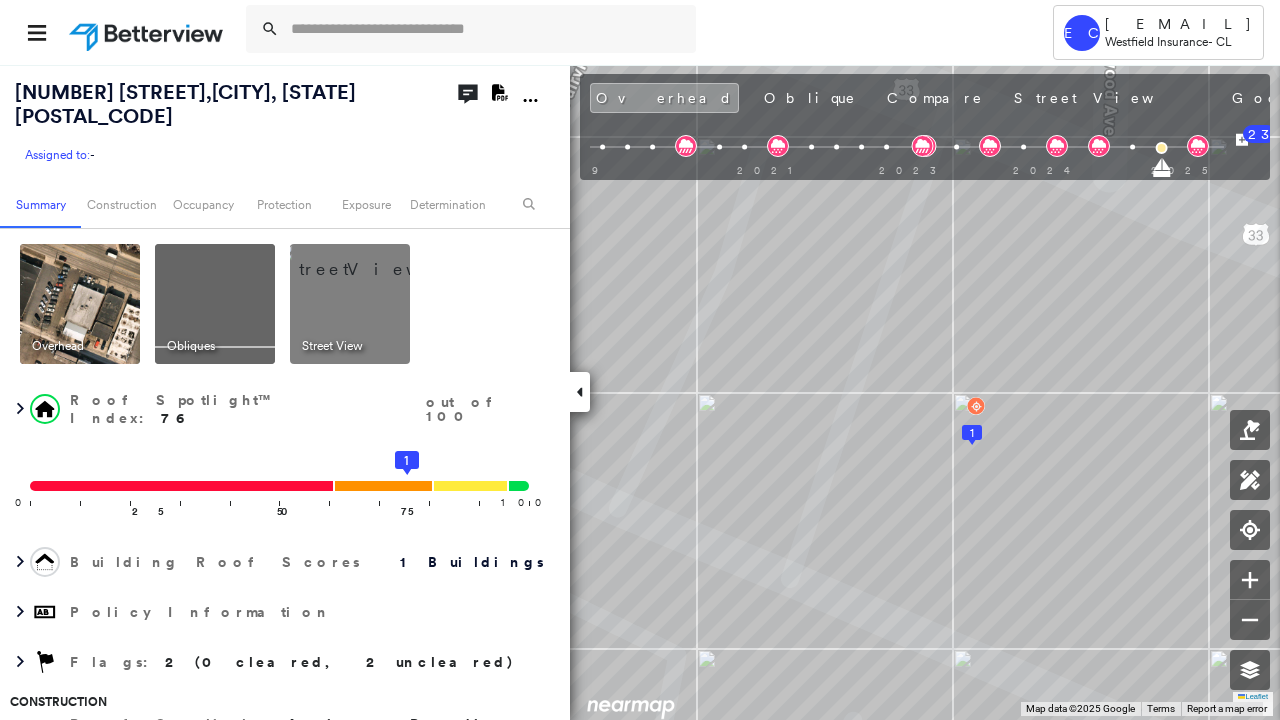 click 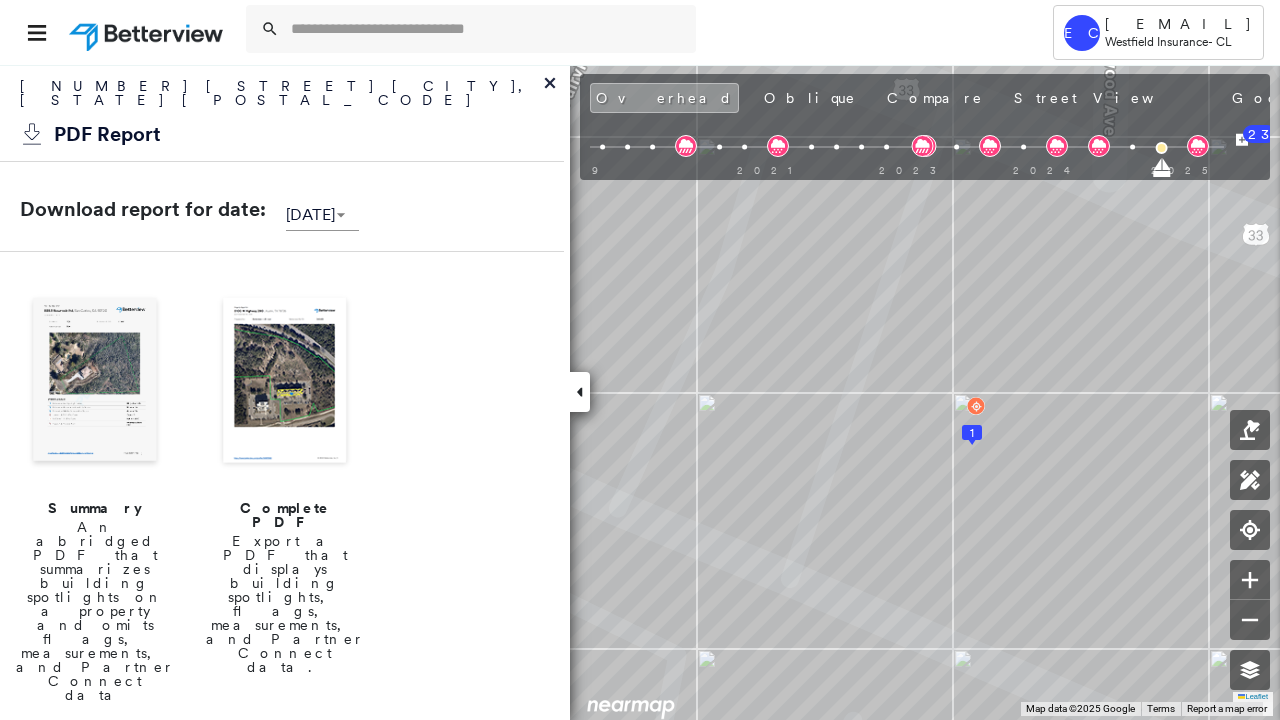 click on "Complete PDF" at bounding box center (285, 515) 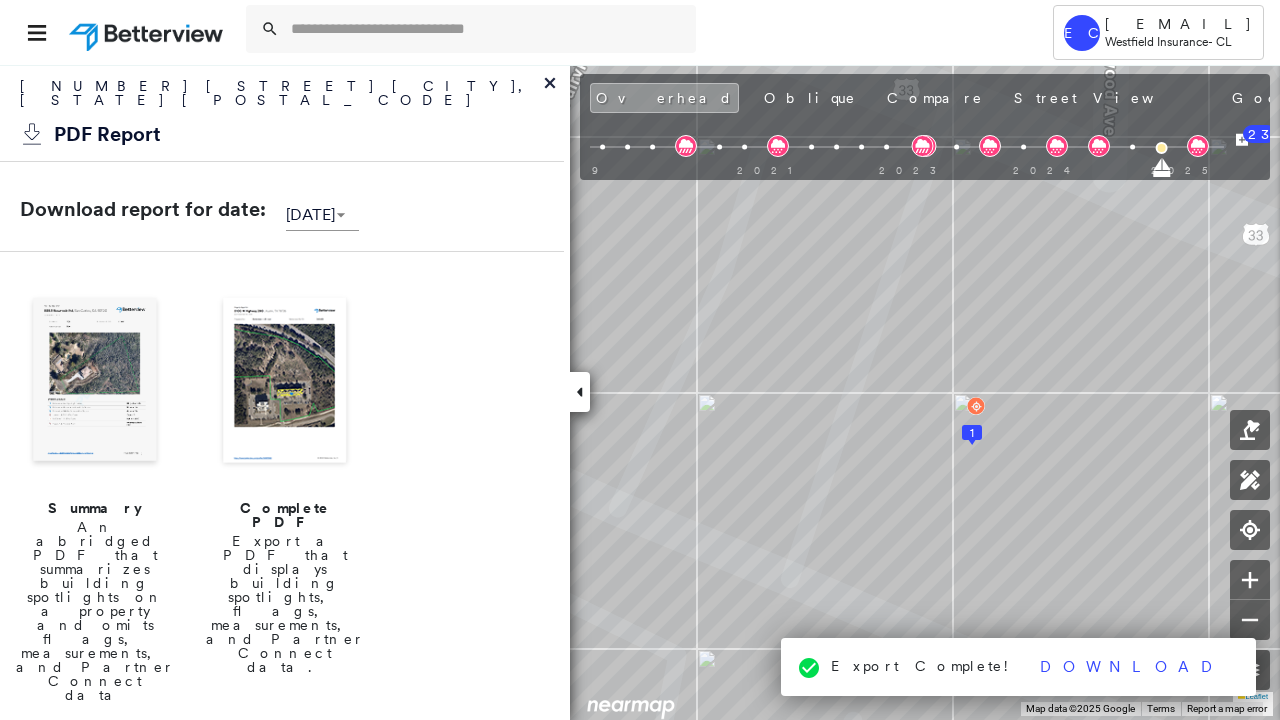 click on "Download" at bounding box center (1132, 667) 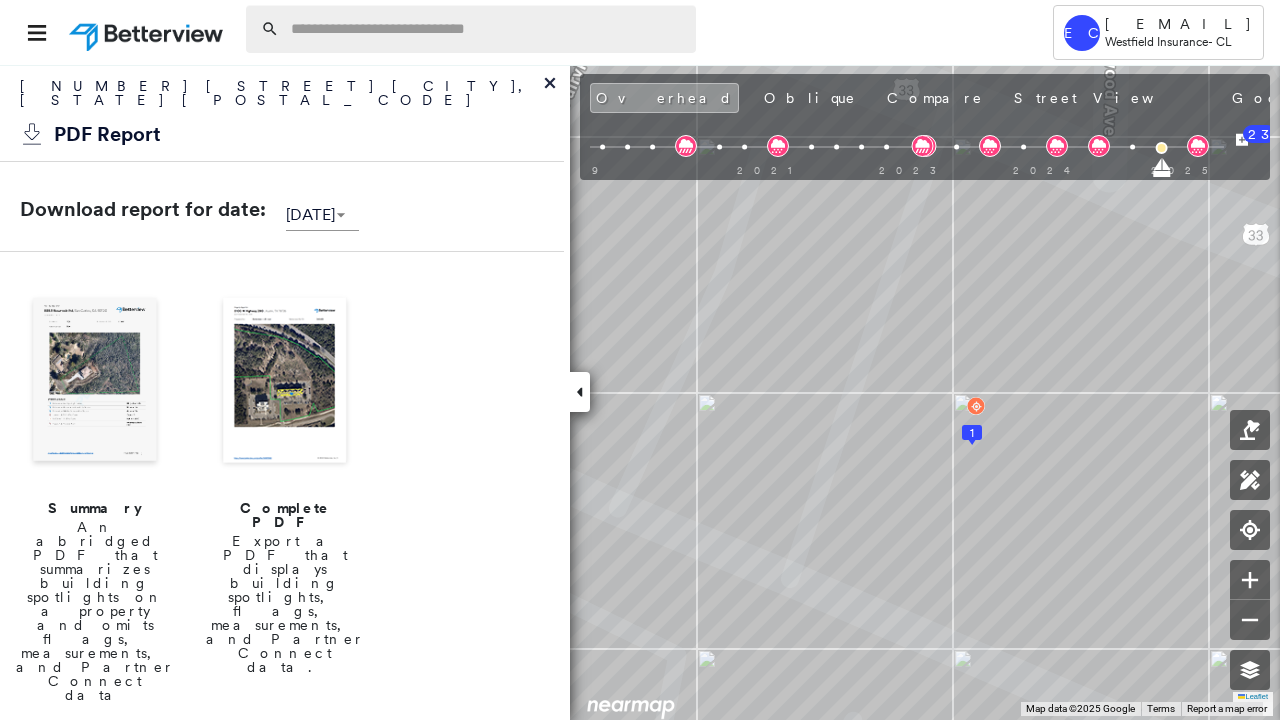click at bounding box center (487, 29) 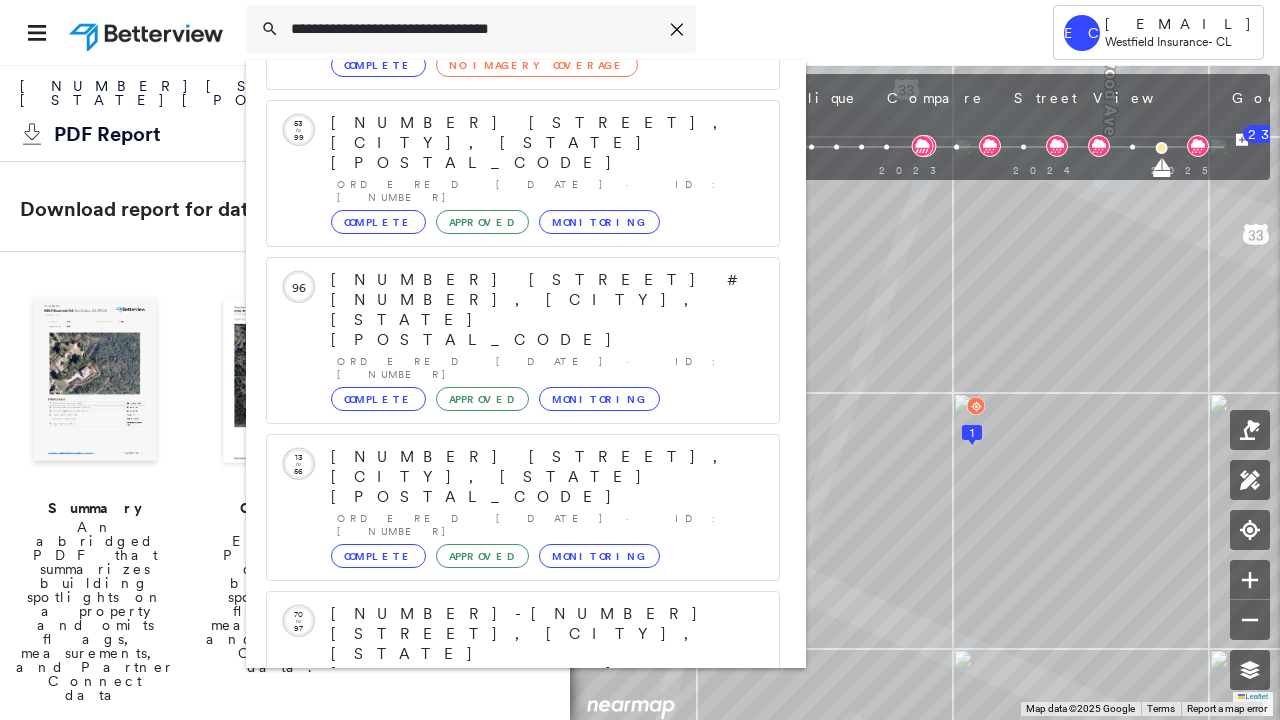 scroll, scrollTop: 206, scrollLeft: 0, axis: vertical 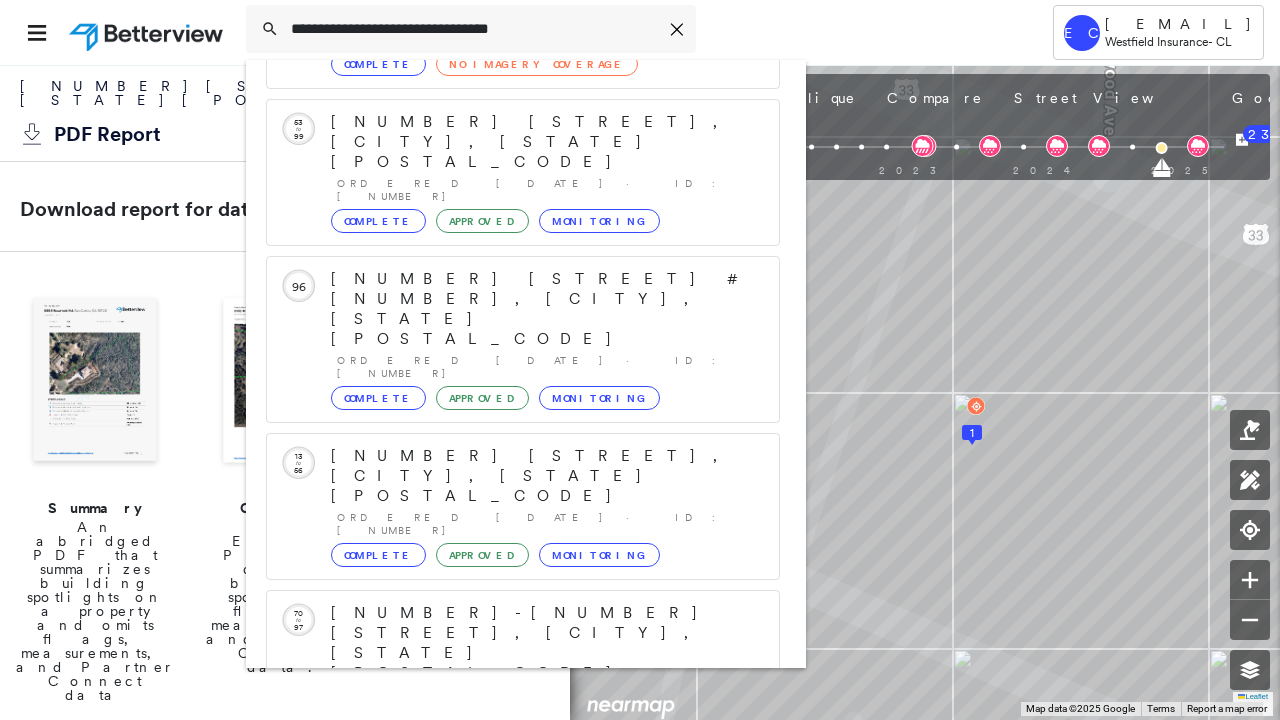 type on "**********" 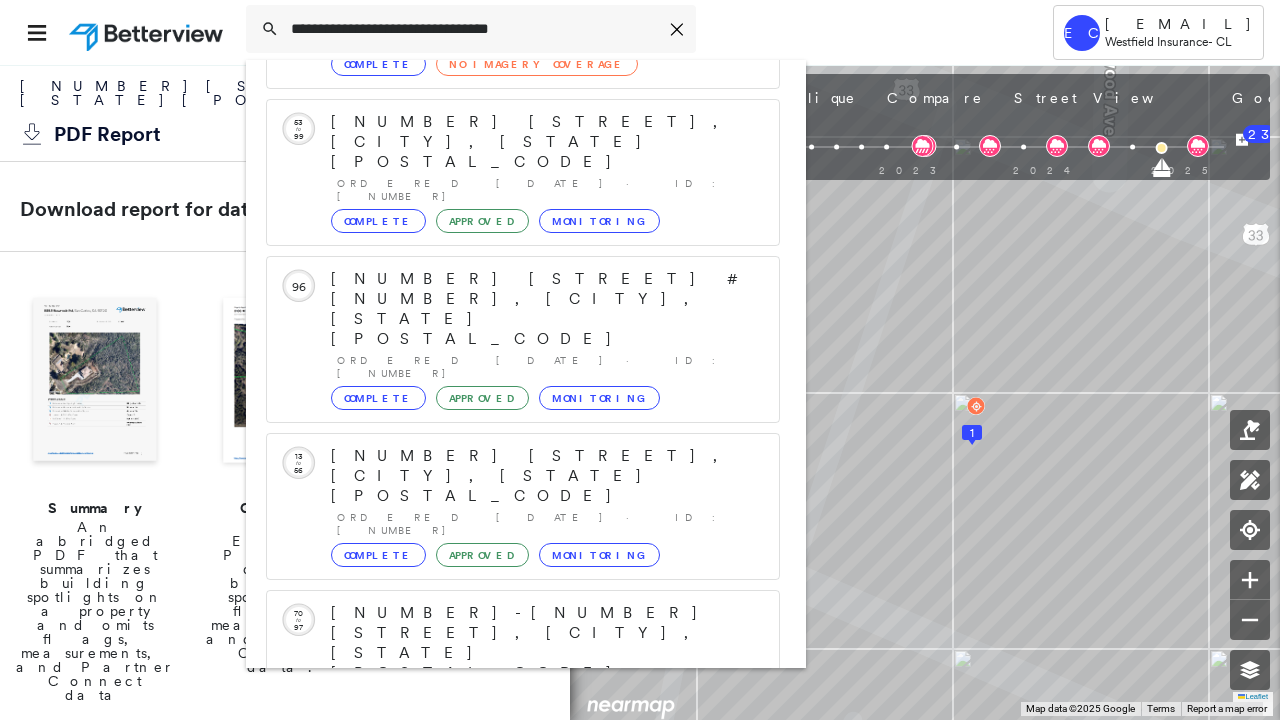 click on "2886 Valleyview Dr, Columbus, OH 43204" at bounding box center [501, 945] 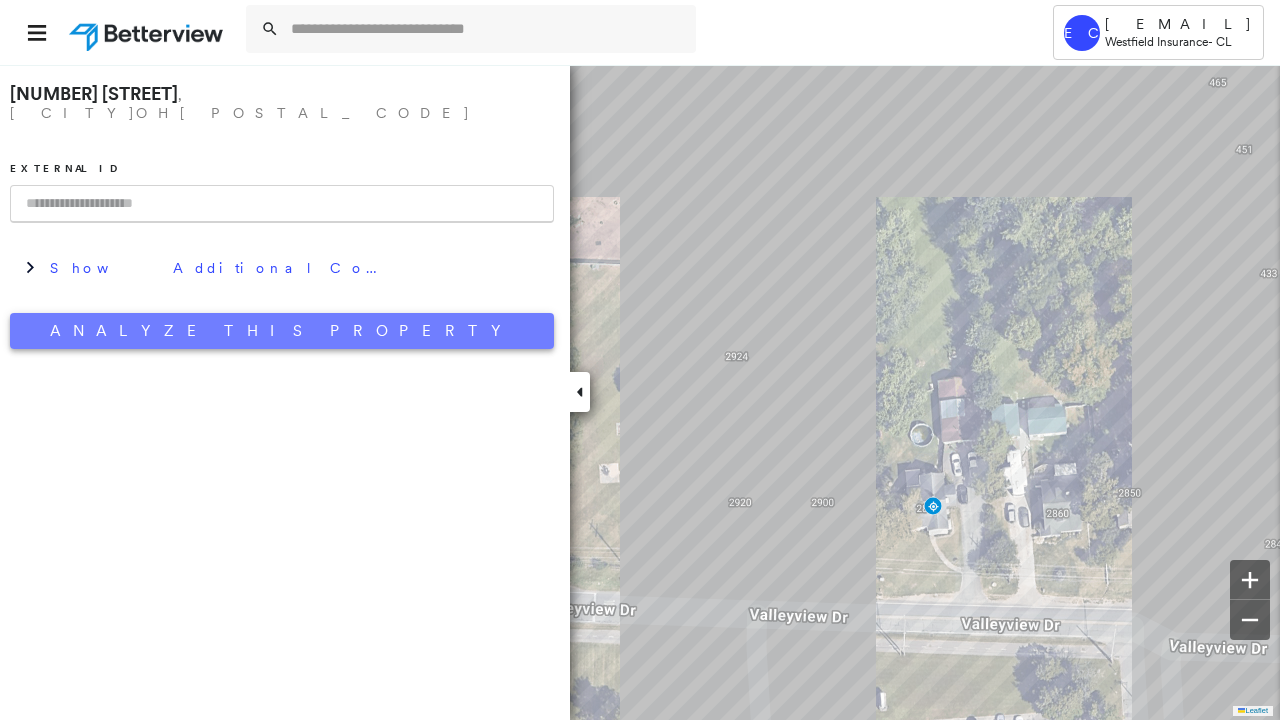 click on "Analyze This Property" at bounding box center [282, 331] 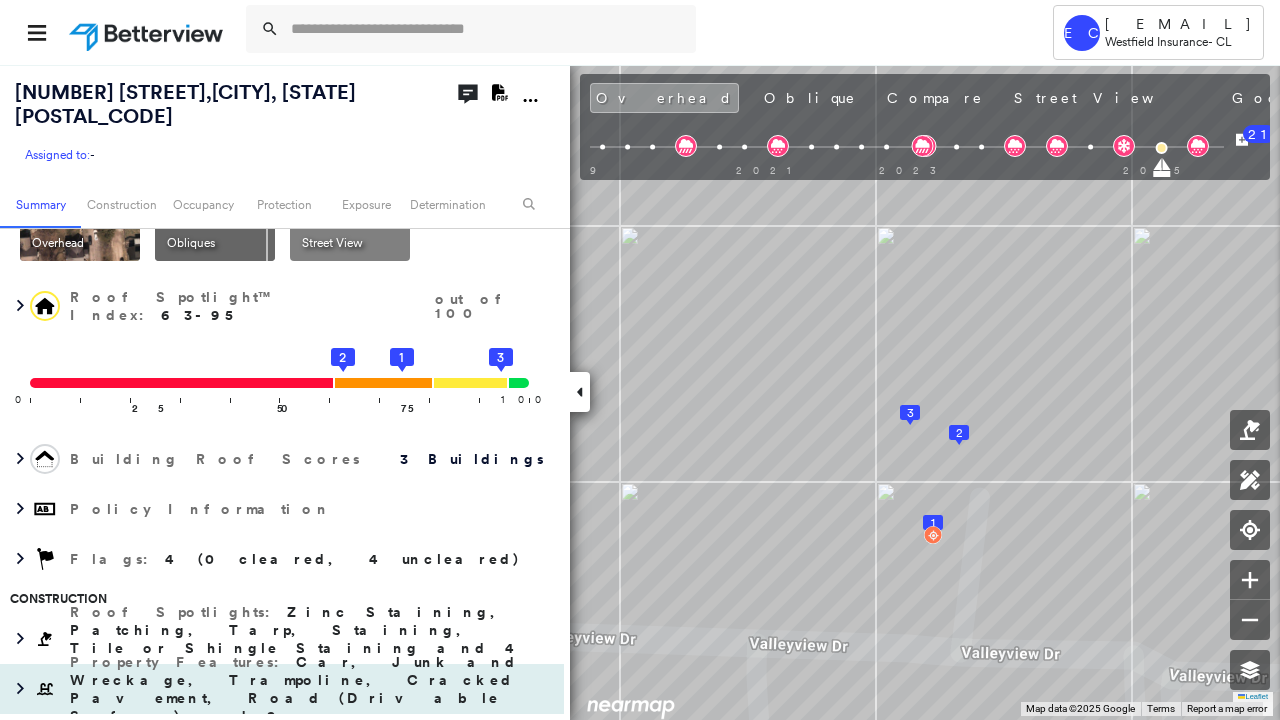scroll, scrollTop: 65, scrollLeft: 0, axis: vertical 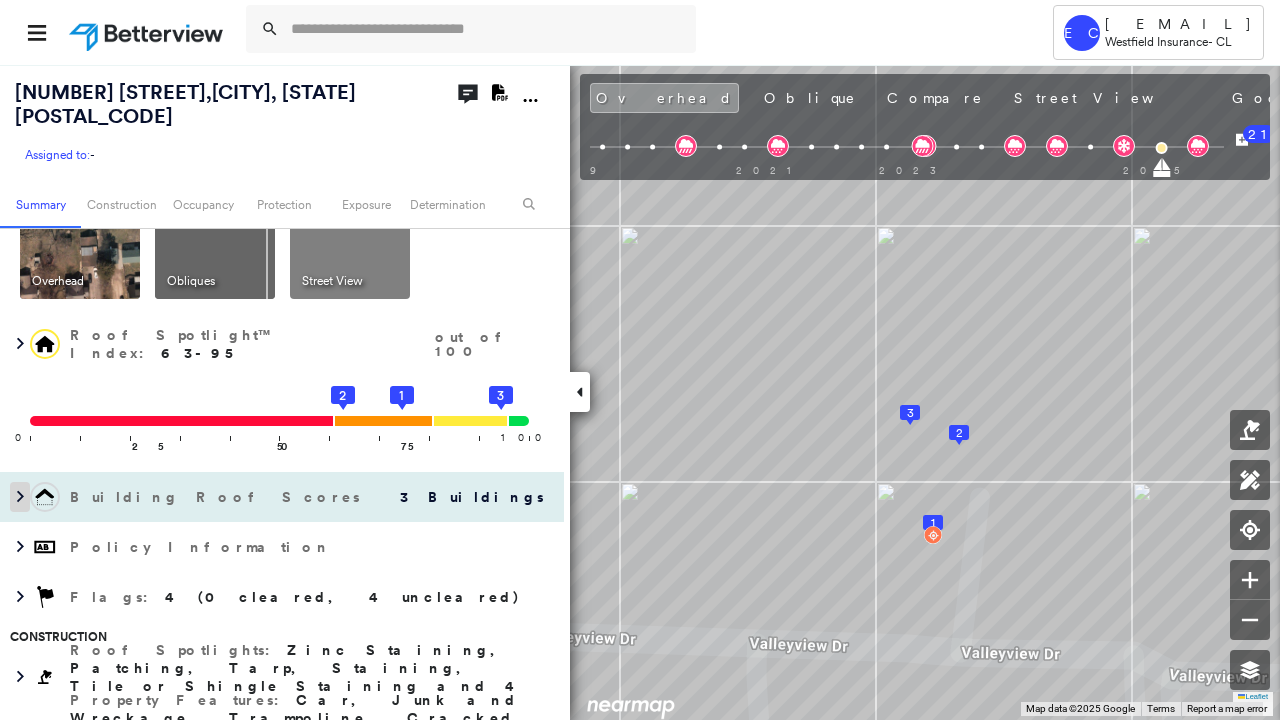 click 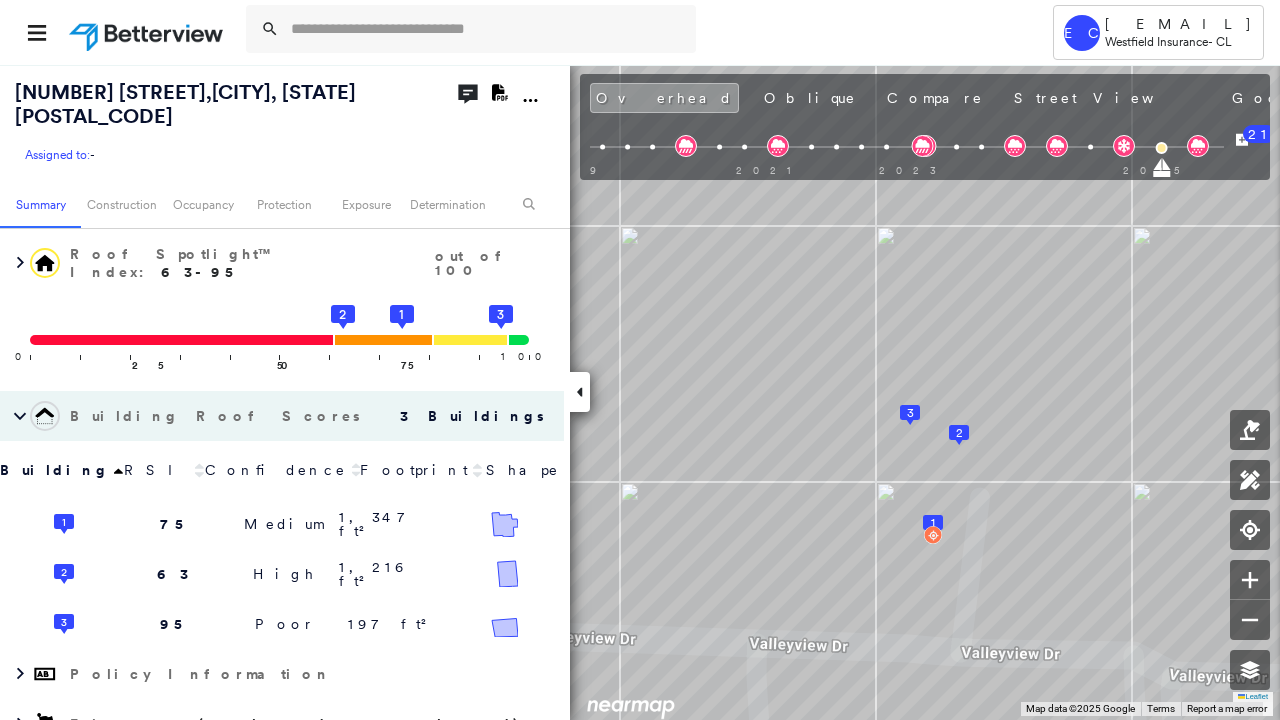 scroll, scrollTop: 165, scrollLeft: 0, axis: vertical 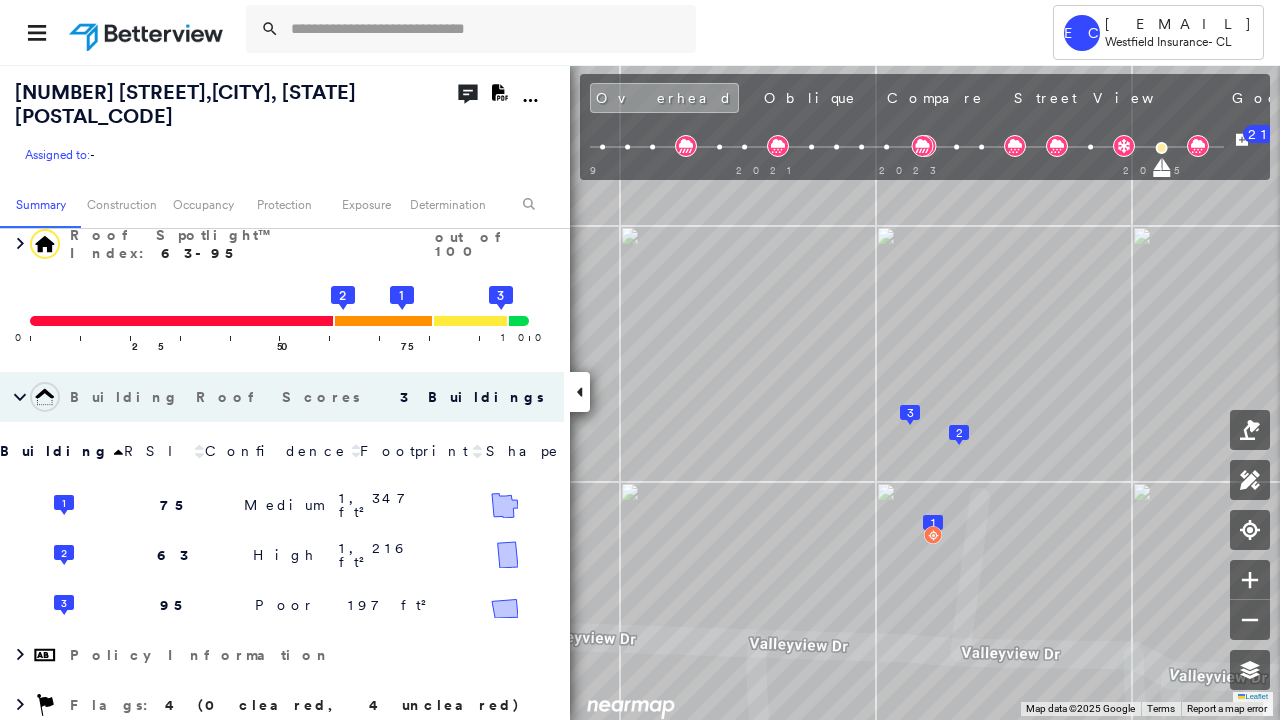 click 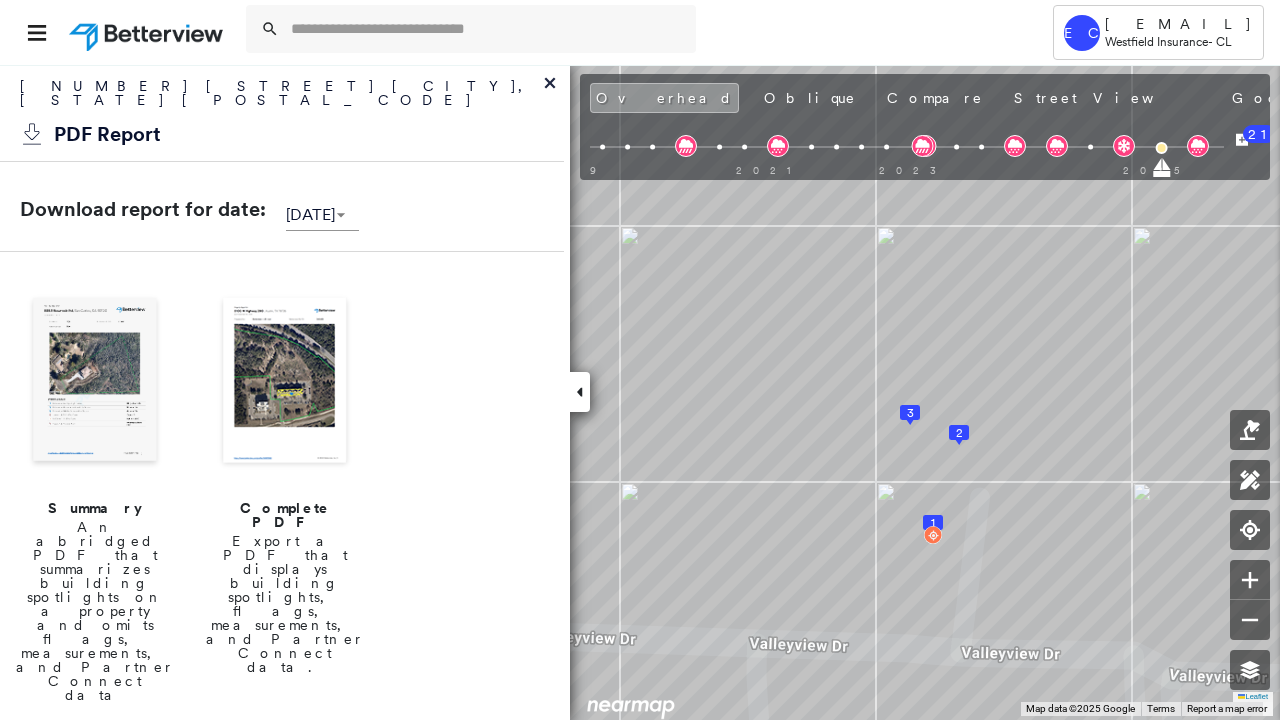 click on "Complete PDF" at bounding box center (285, 515) 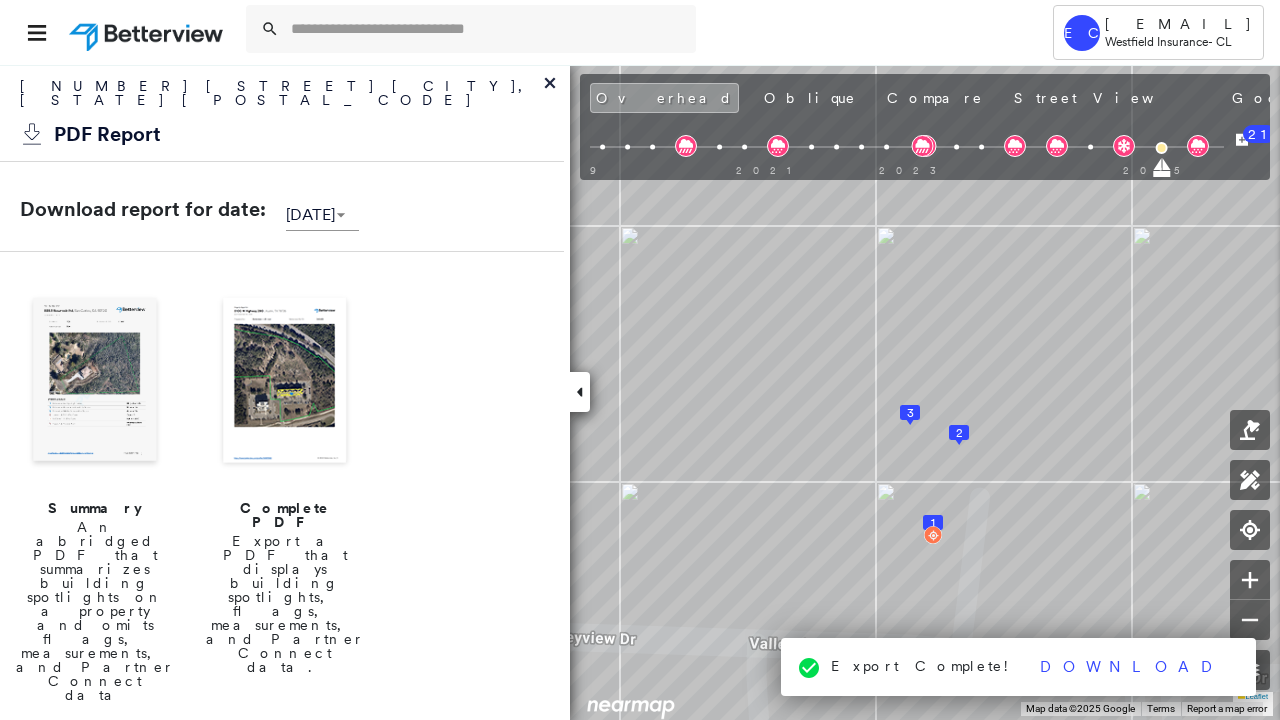 click on "Download" at bounding box center [1132, 667] 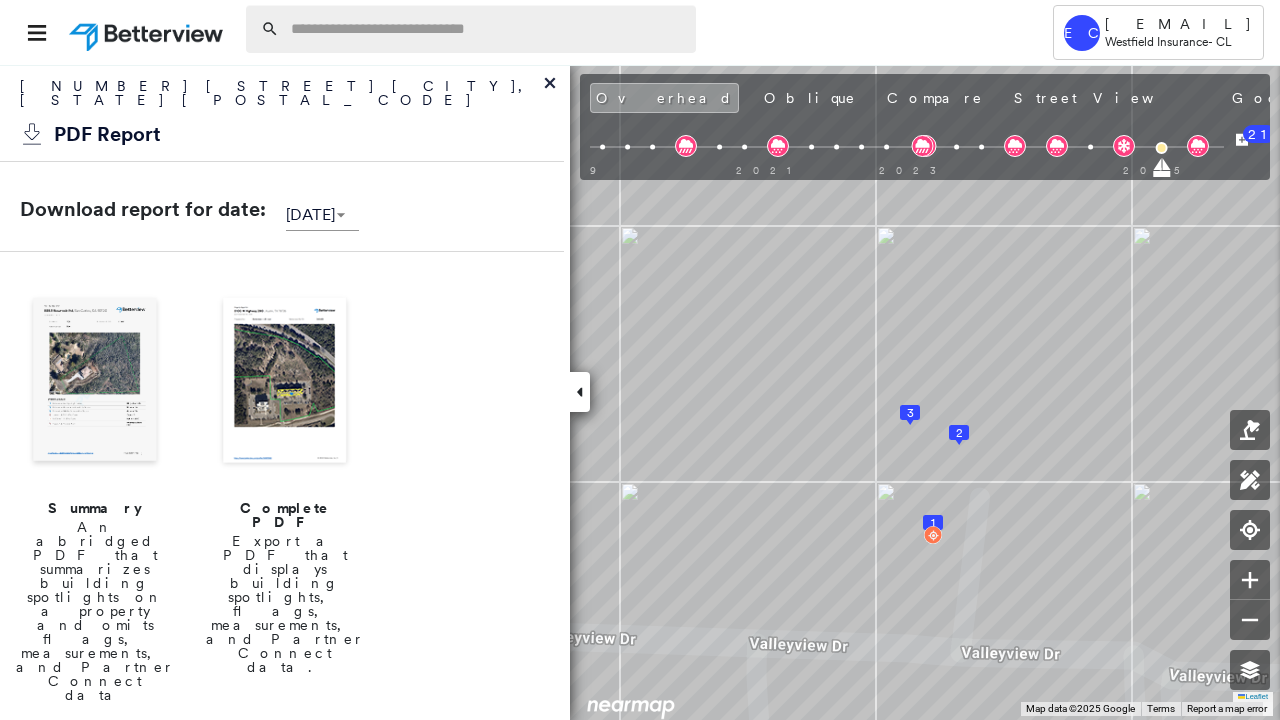 click at bounding box center (487, 29) 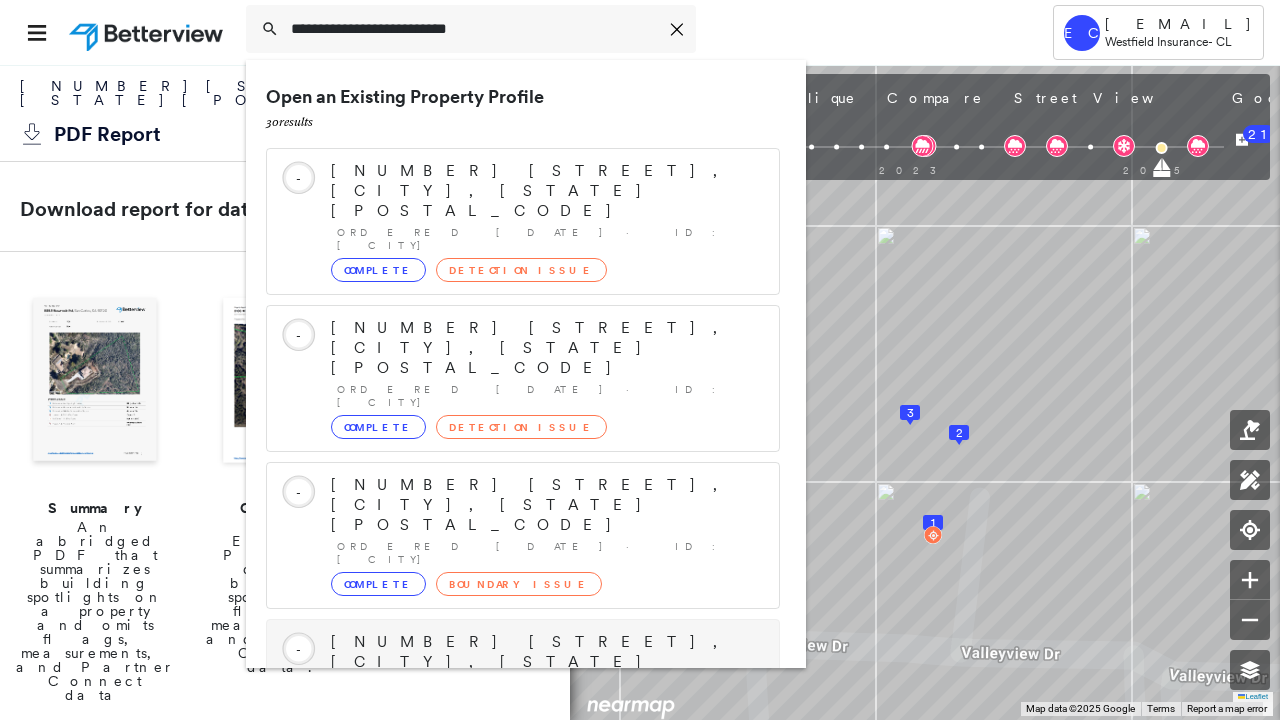 scroll, scrollTop: 206, scrollLeft: 0, axis: vertical 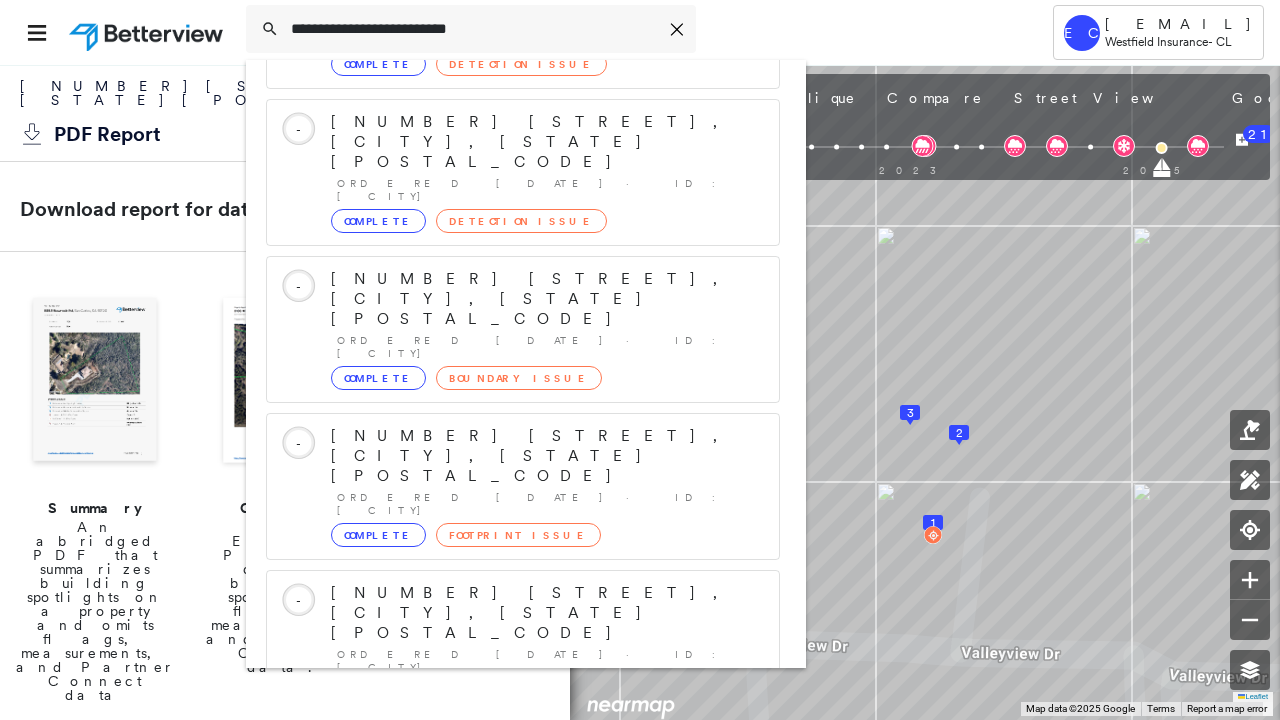 type on "**********" 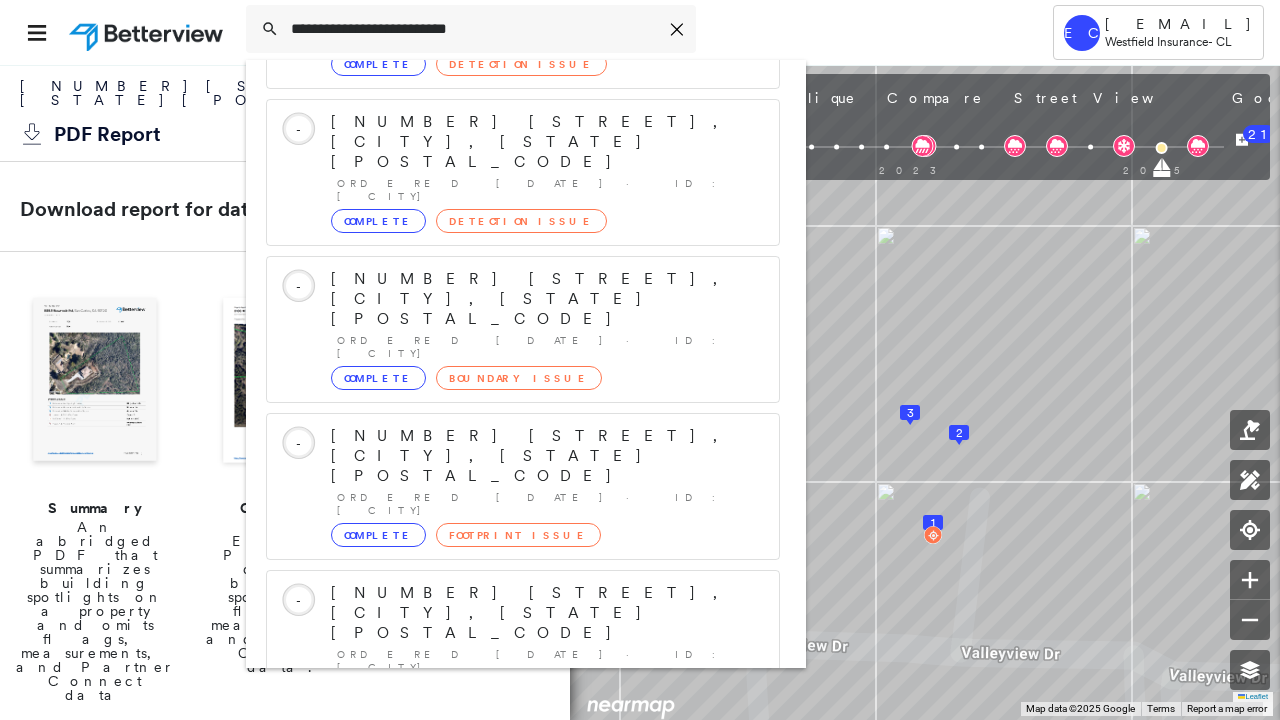 click 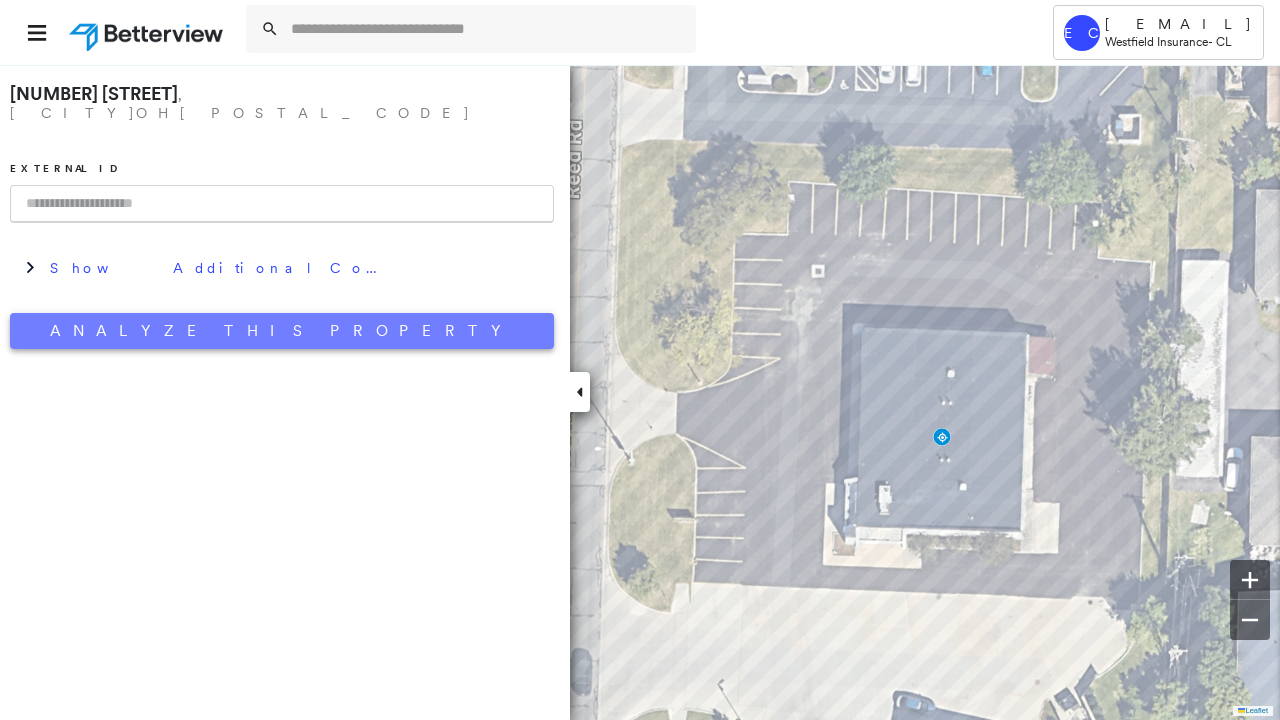 click on "Analyze This Property" at bounding box center [282, 331] 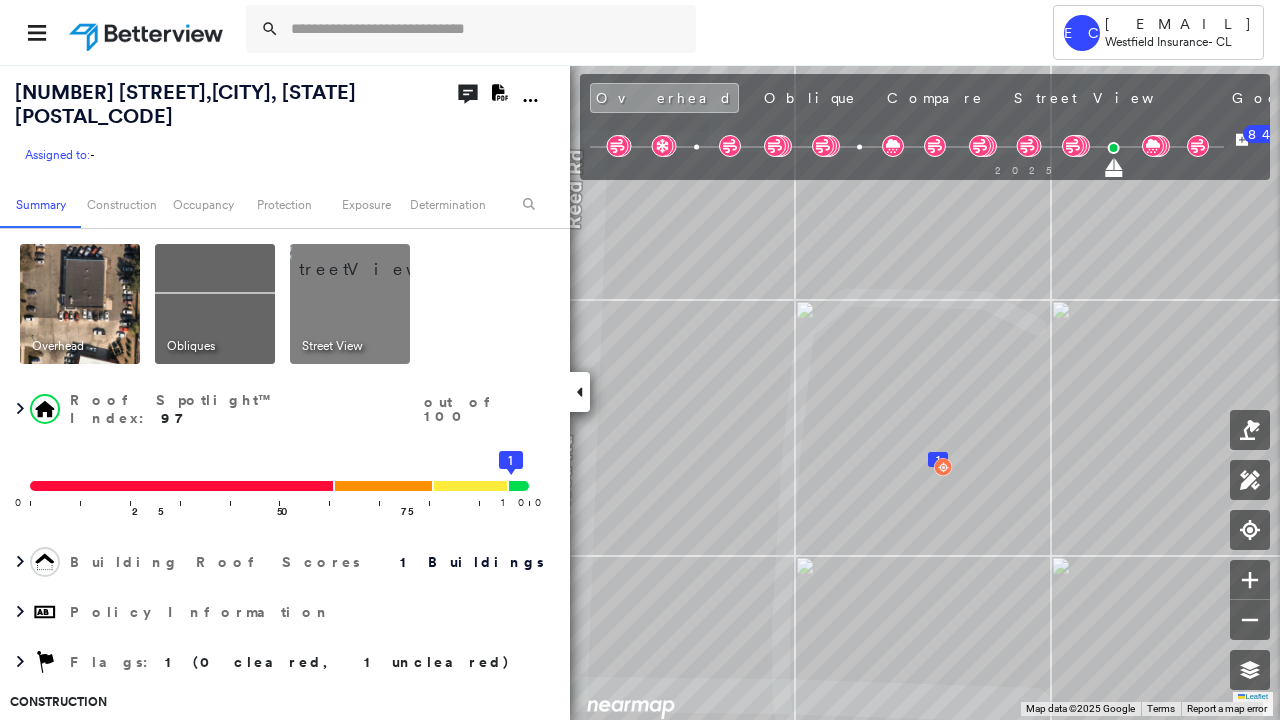 click 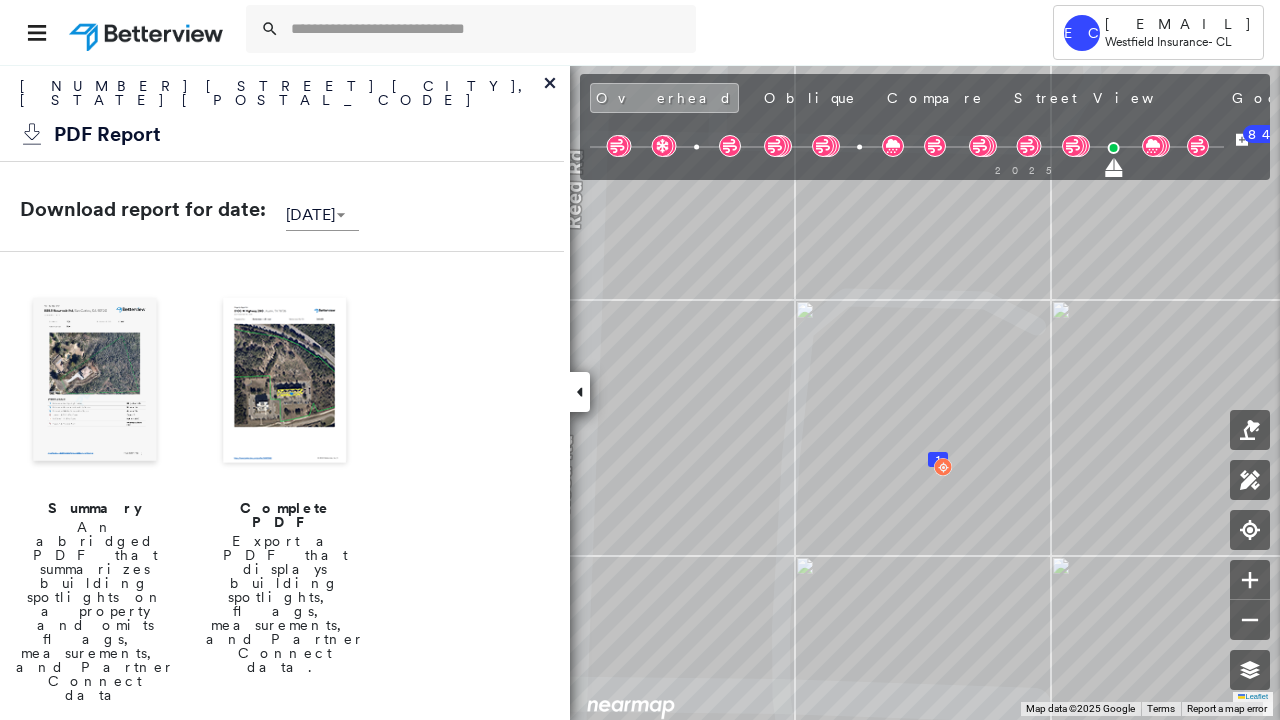 click on "Complete PDF" at bounding box center (285, 515) 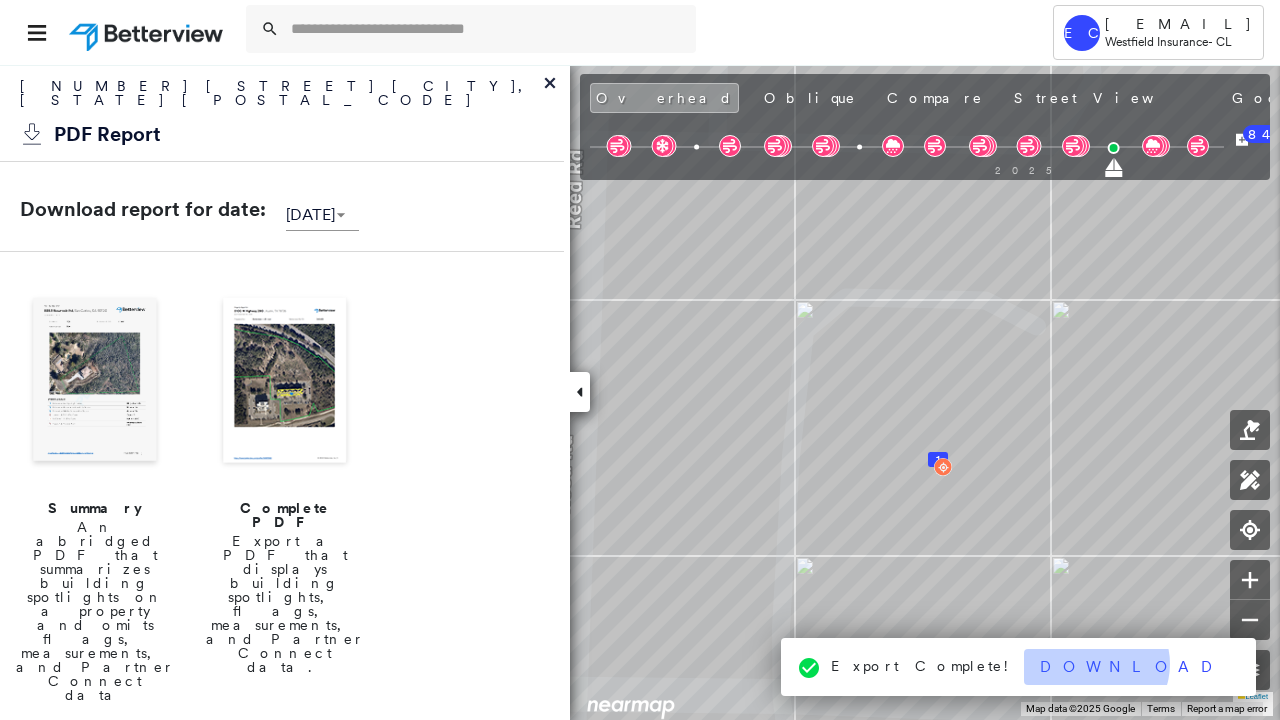 click on "Download" at bounding box center [1132, 667] 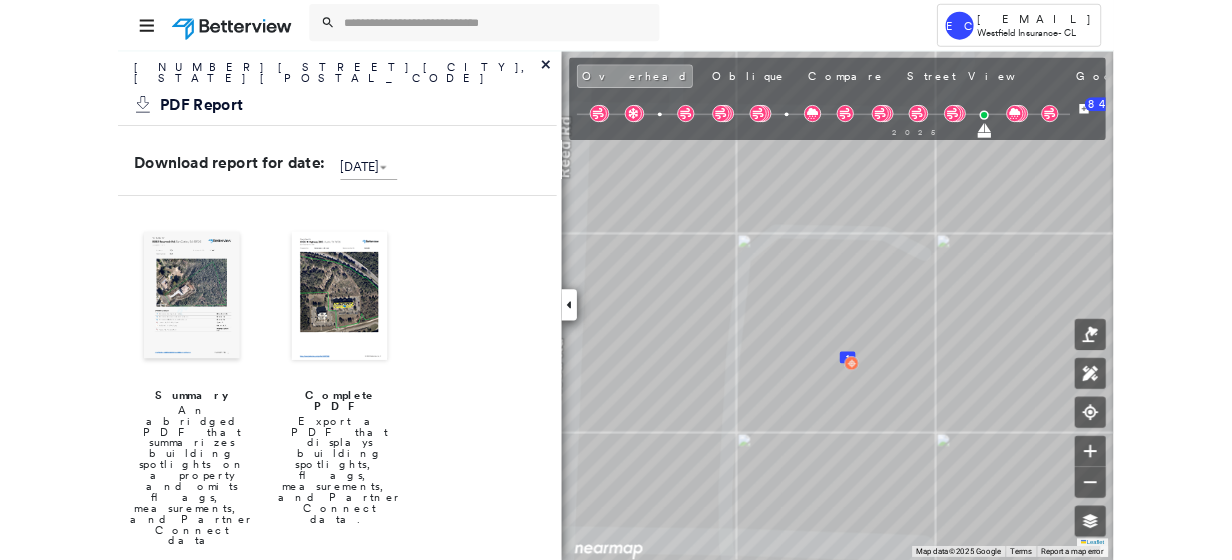 scroll, scrollTop: 0, scrollLeft: 0, axis: both 